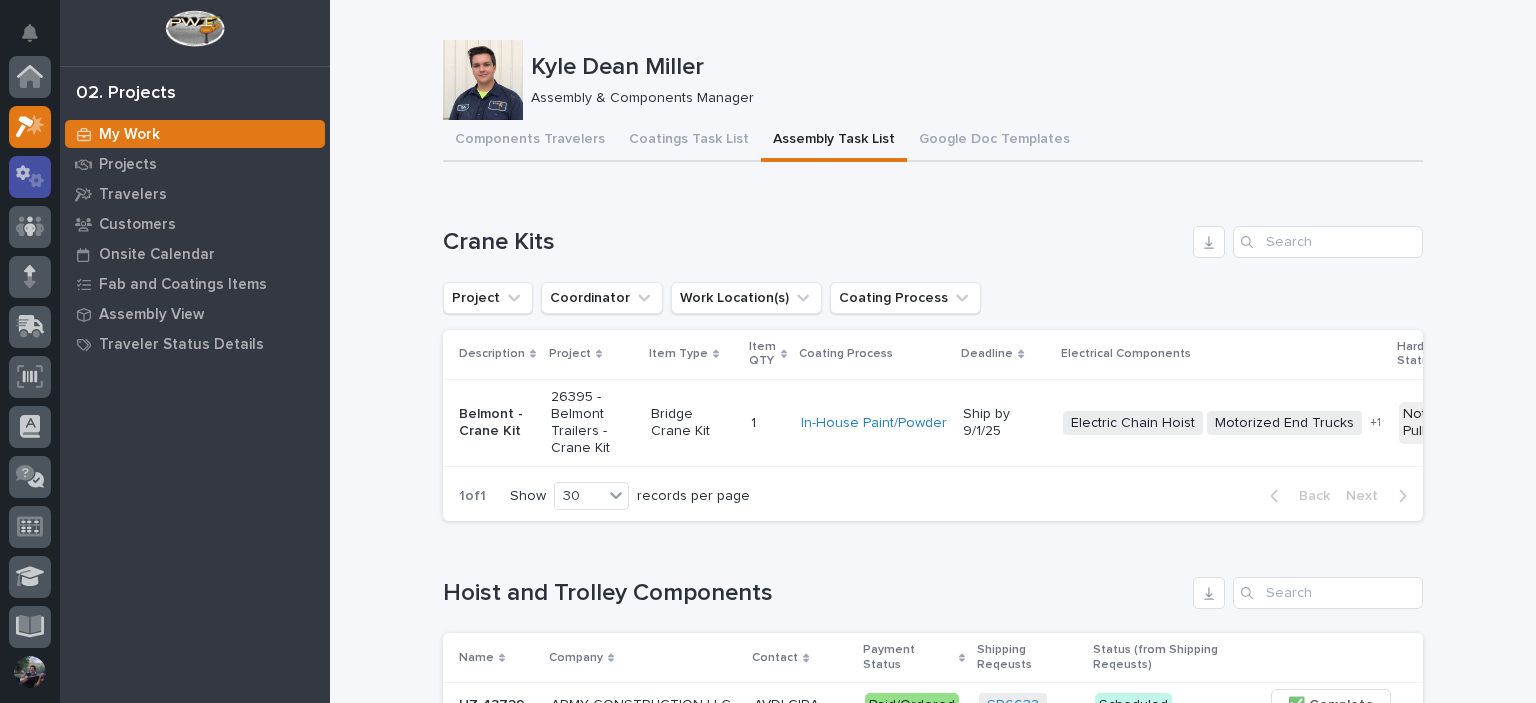 scroll, scrollTop: 0, scrollLeft: 0, axis: both 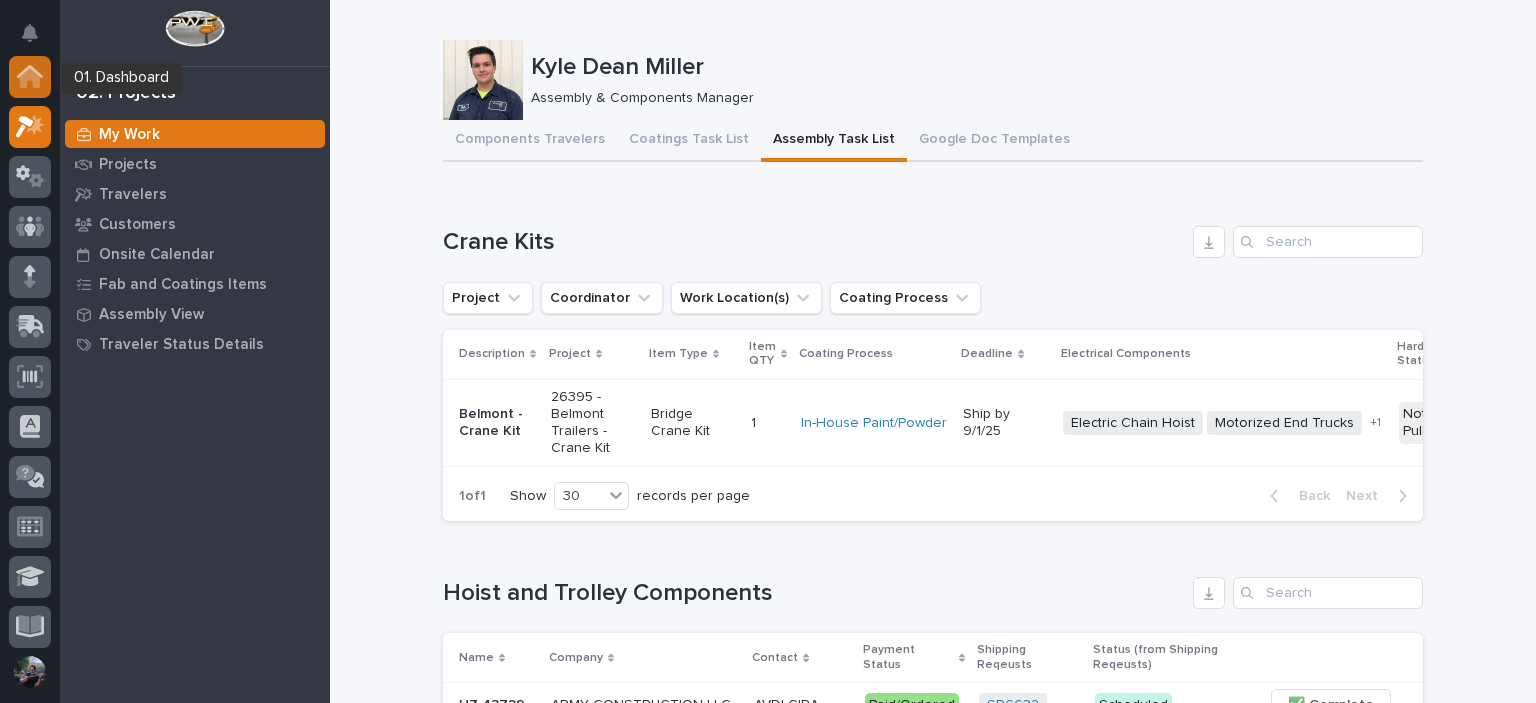 click at bounding box center (30, 77) 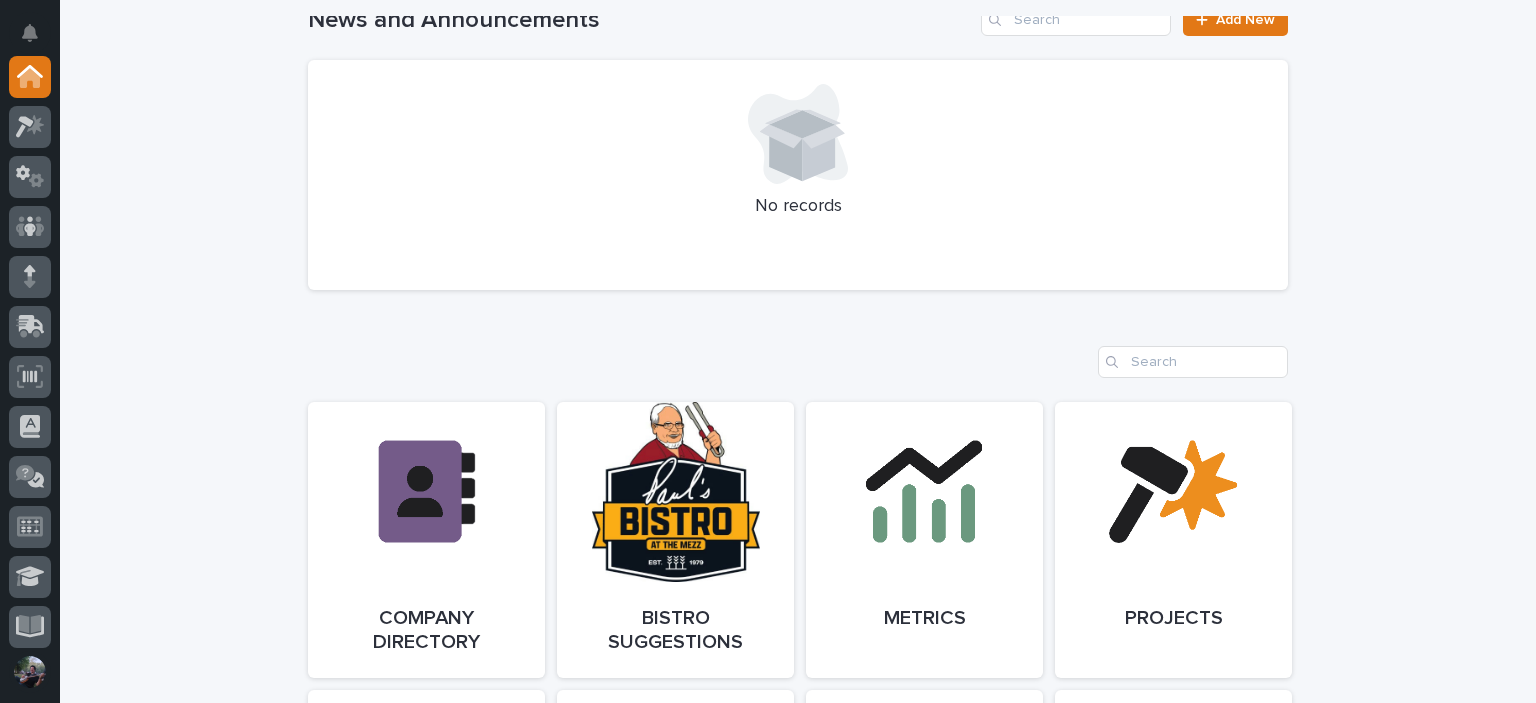 scroll, scrollTop: 1800, scrollLeft: 0, axis: vertical 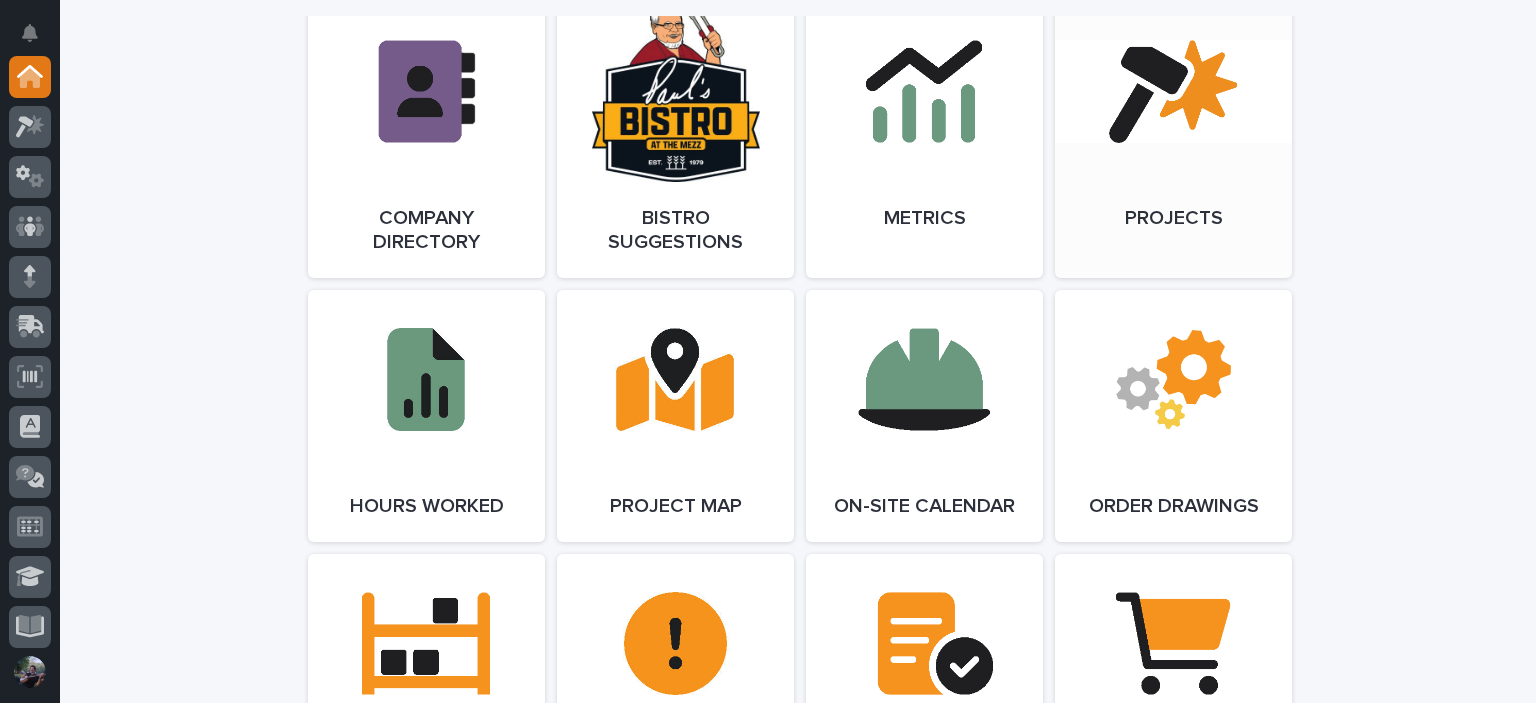 click on "Open Link" at bounding box center [1173, 140] 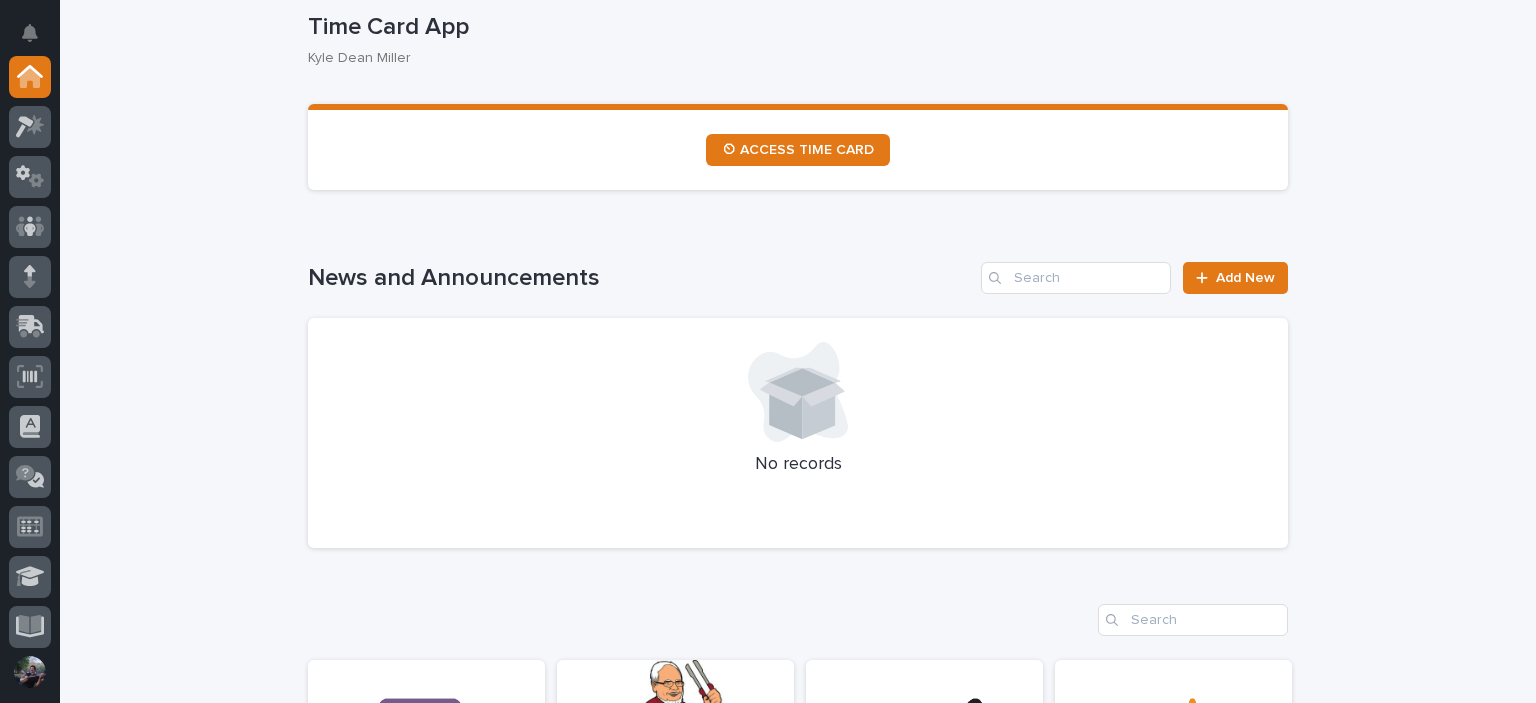 scroll, scrollTop: 1000, scrollLeft: 0, axis: vertical 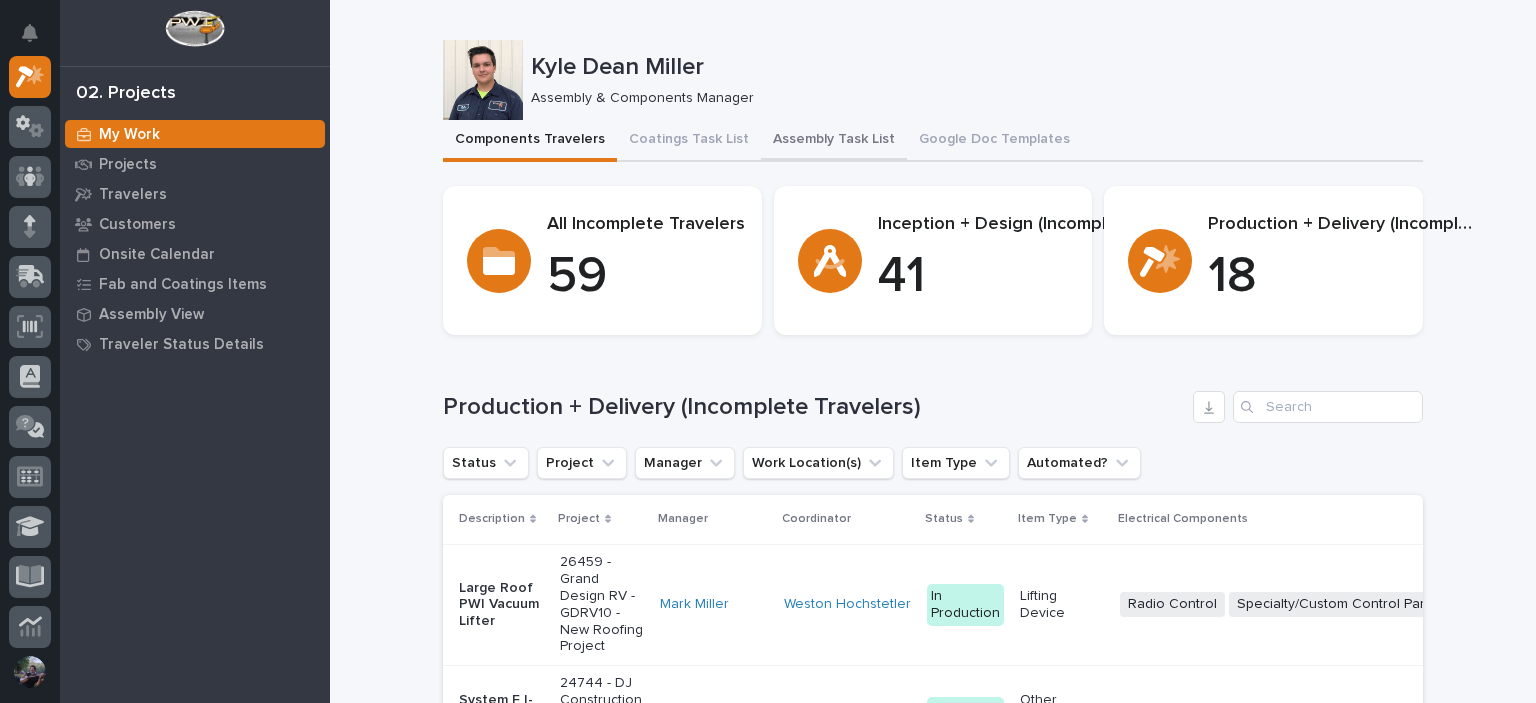 click on "Assembly Task List" at bounding box center [834, 141] 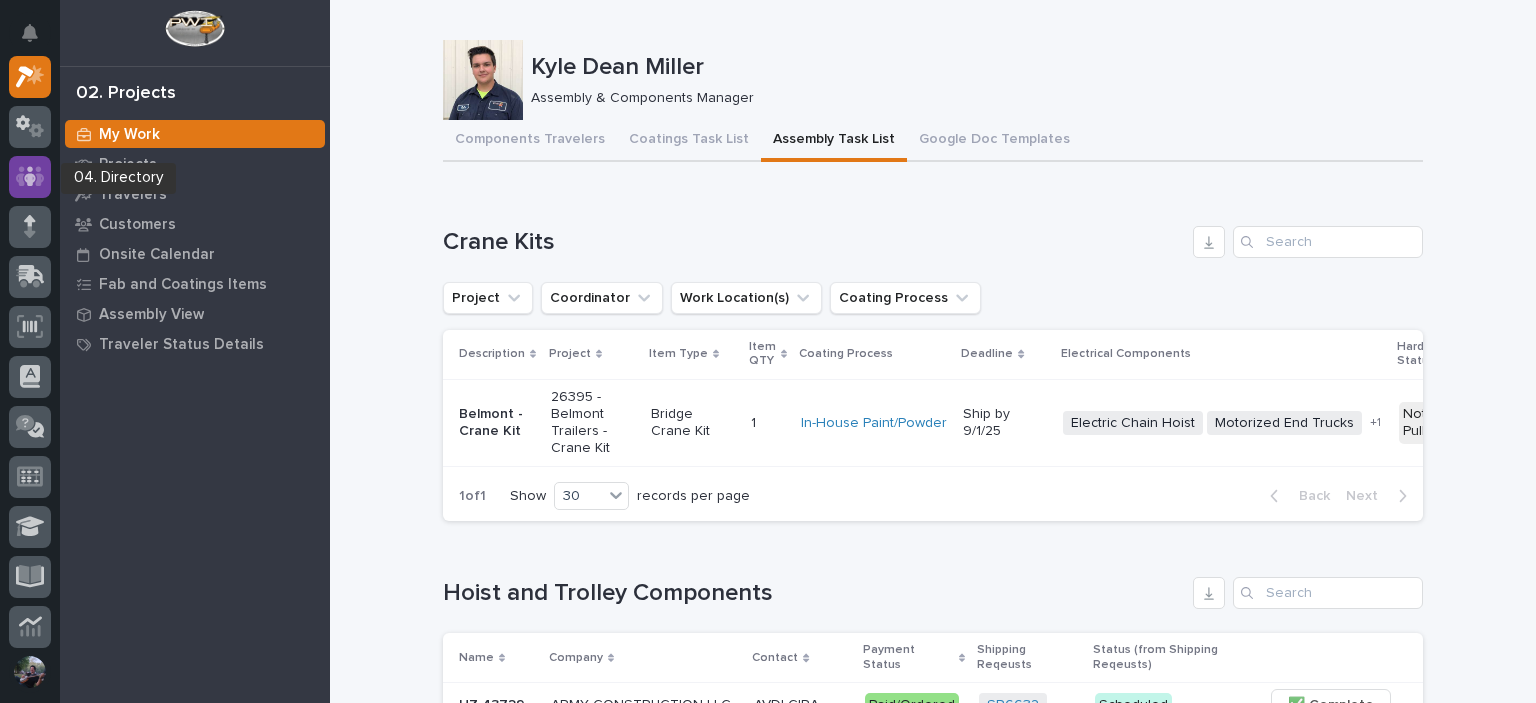 scroll, scrollTop: 0, scrollLeft: 0, axis: both 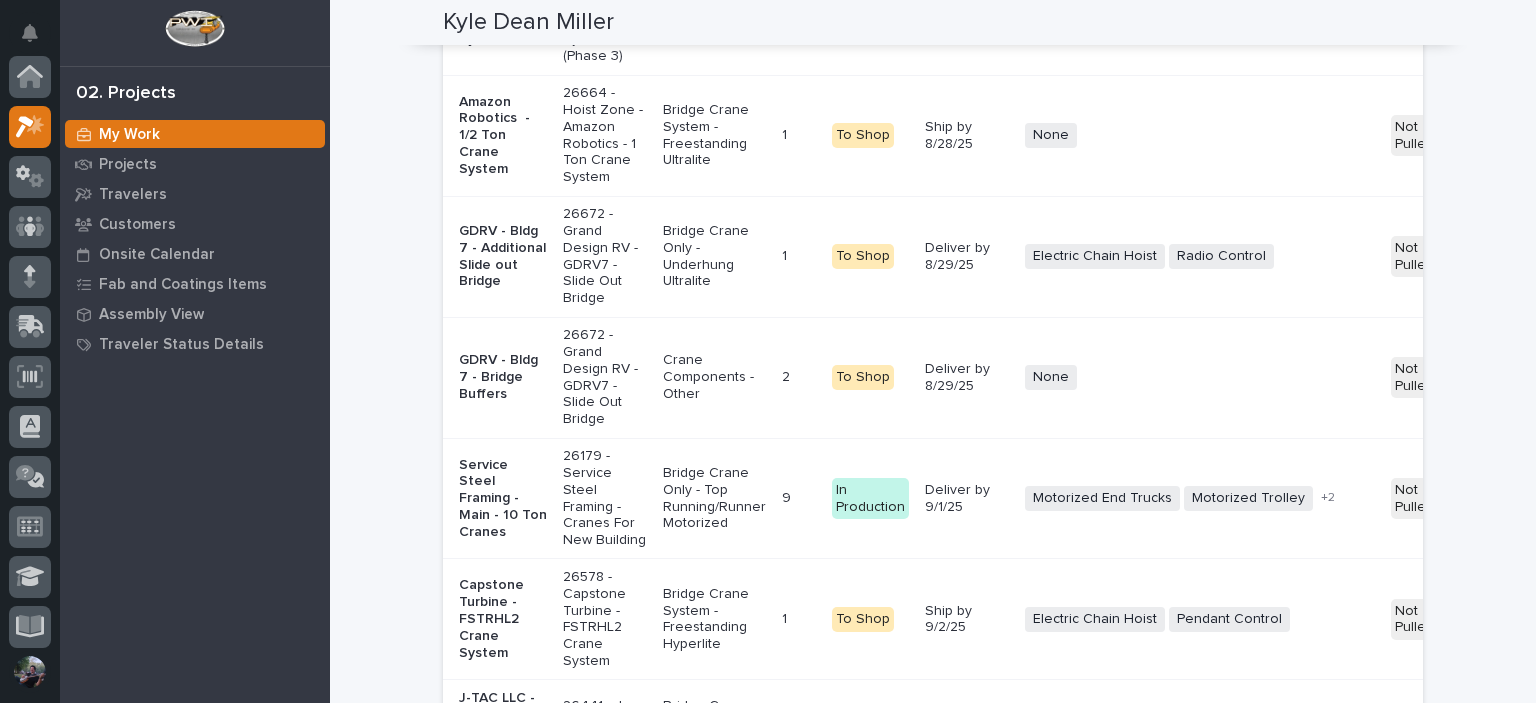 click on "Service Steel Framing - Main - 10 Ton Cranes" at bounding box center (503, 499) 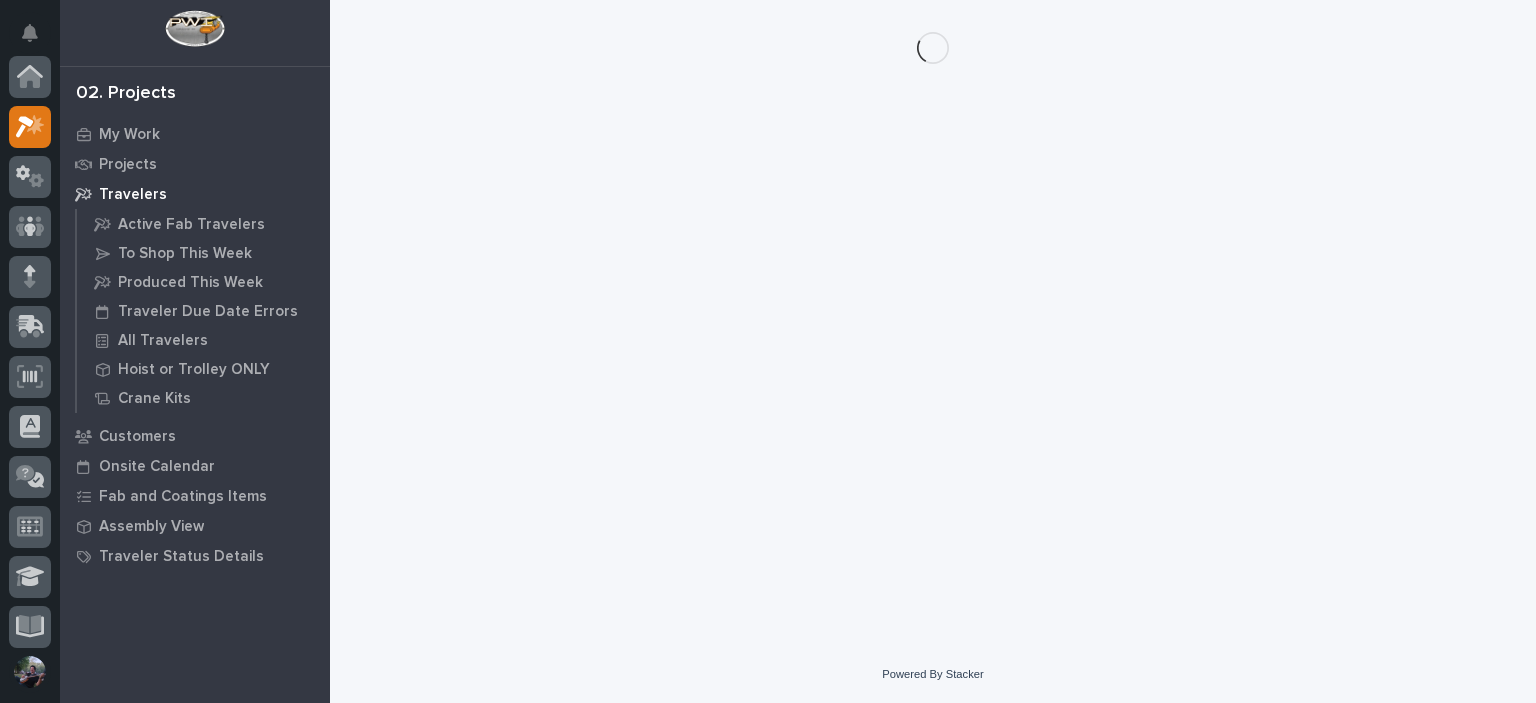 scroll, scrollTop: 0, scrollLeft: 0, axis: both 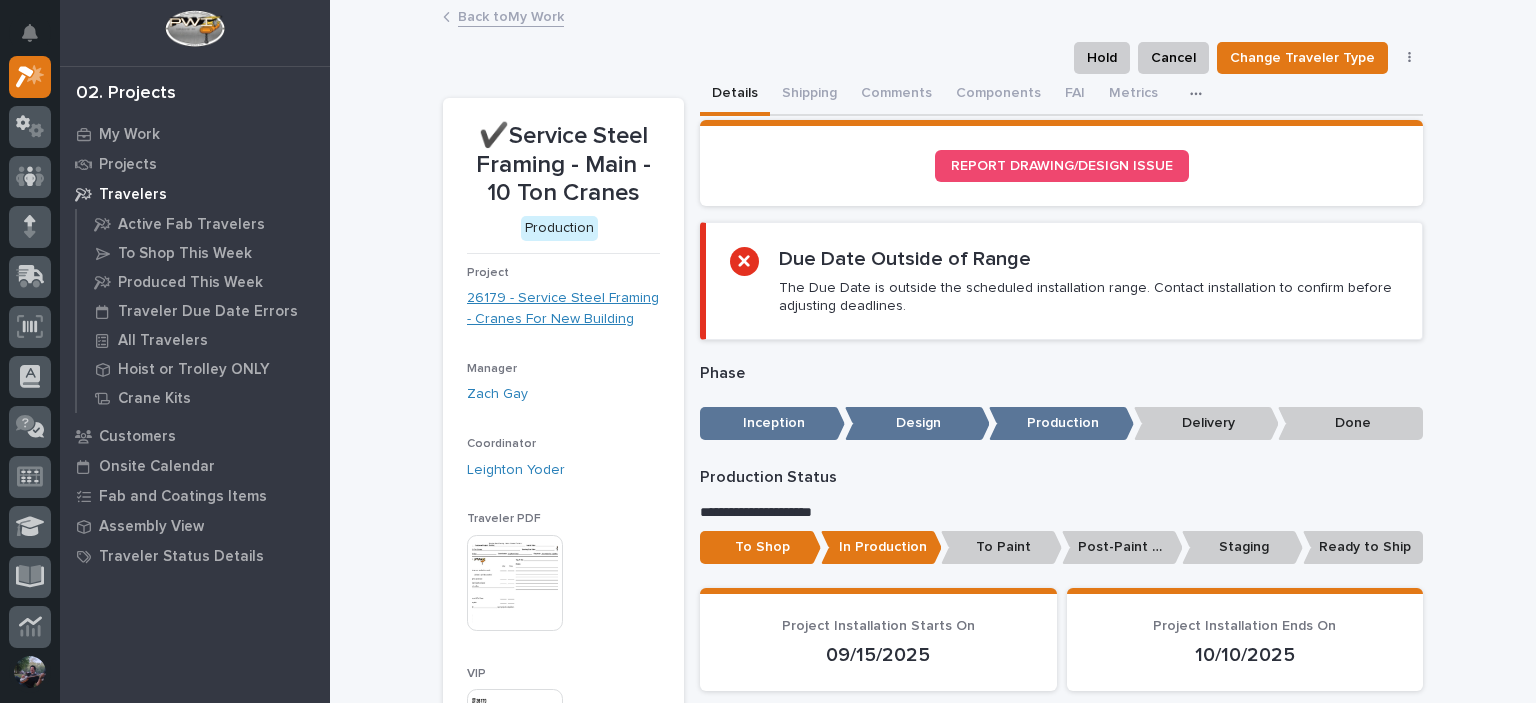 click on "26179 - Service Steel Framing - Cranes For New Building" at bounding box center (563, 309) 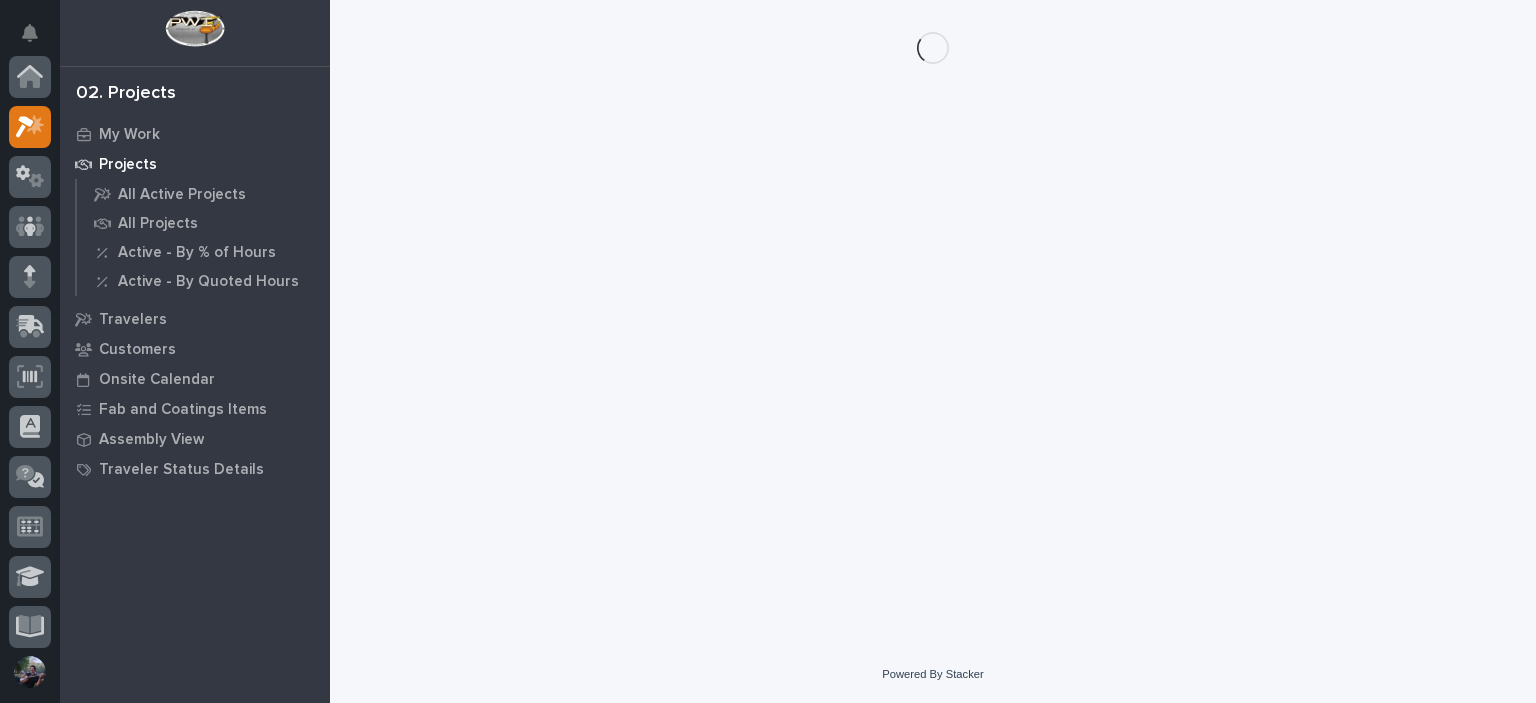scroll, scrollTop: 50, scrollLeft: 0, axis: vertical 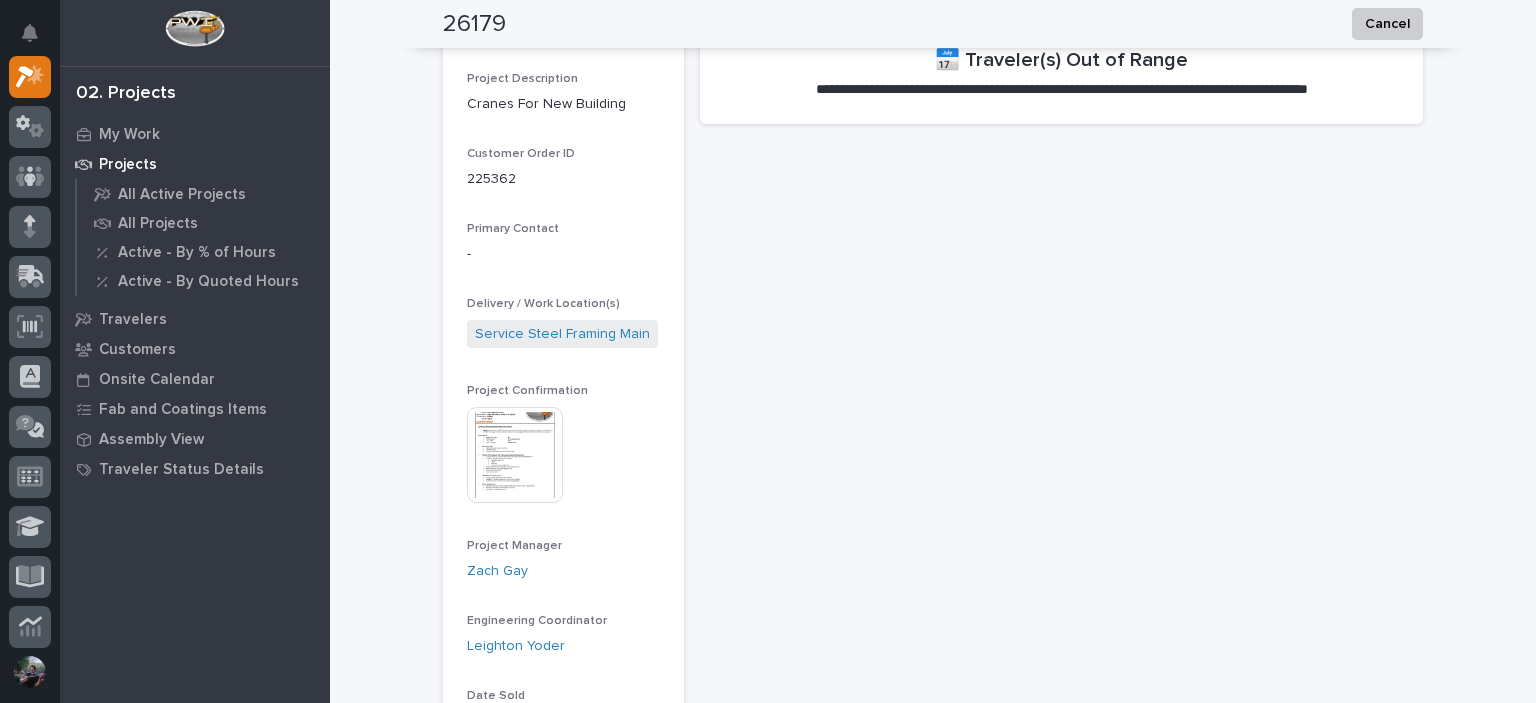 click at bounding box center [515, 455] 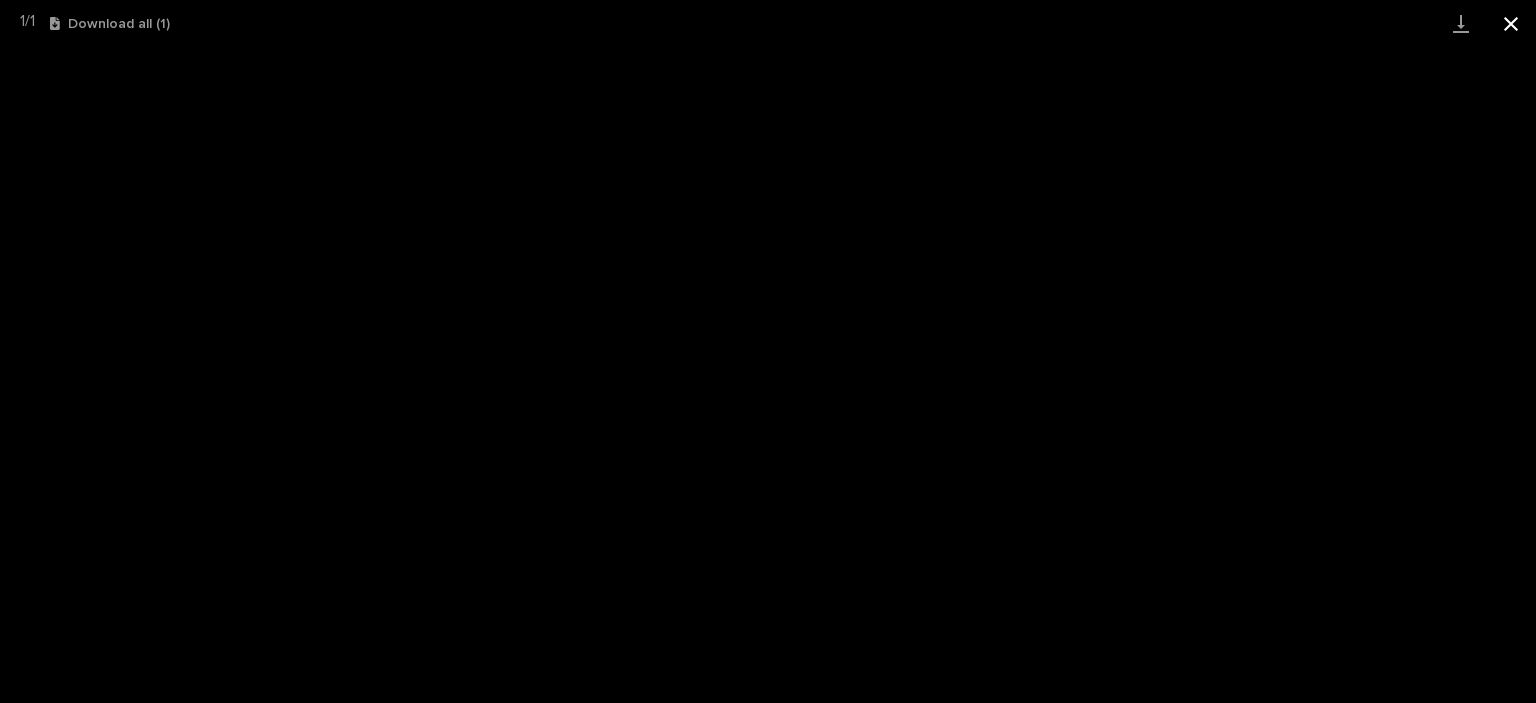 click at bounding box center [1511, 23] 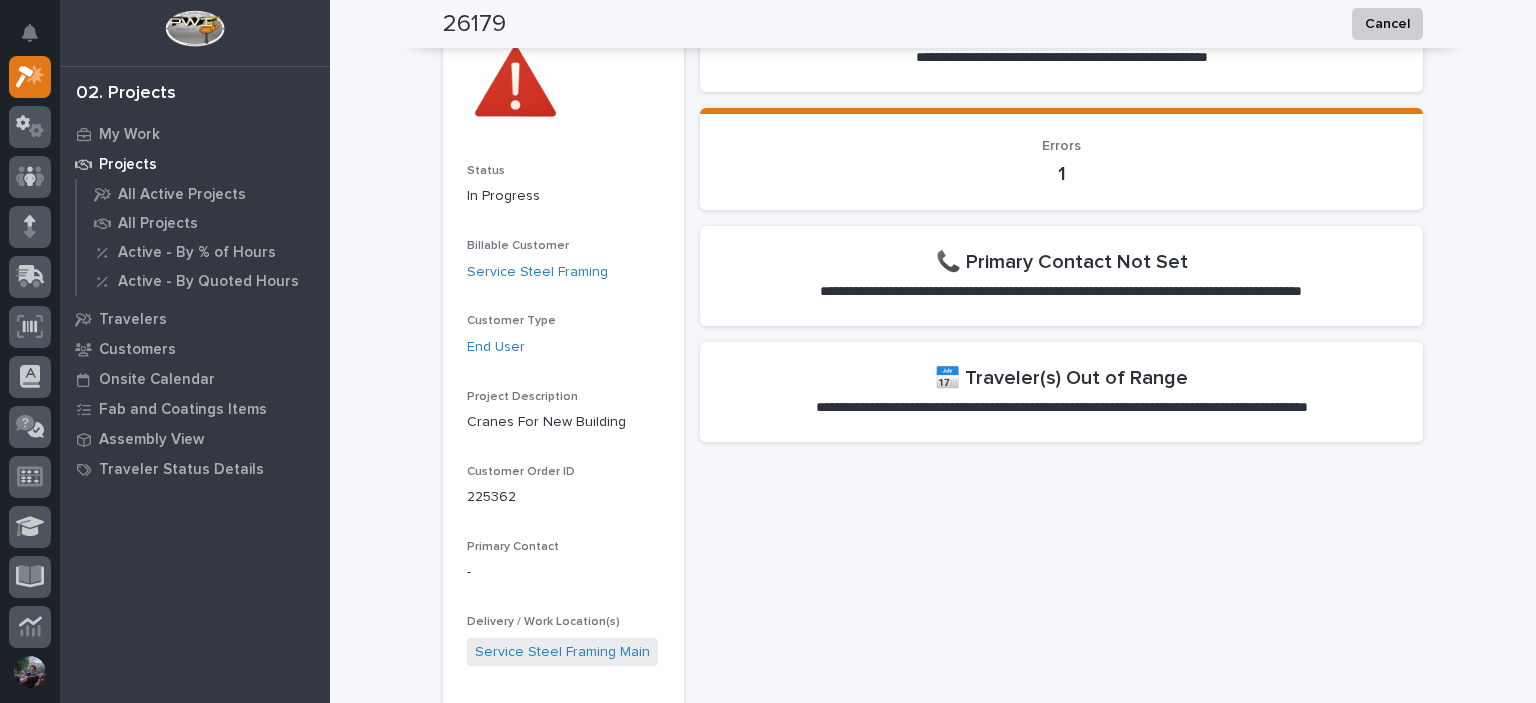scroll, scrollTop: 0, scrollLeft: 0, axis: both 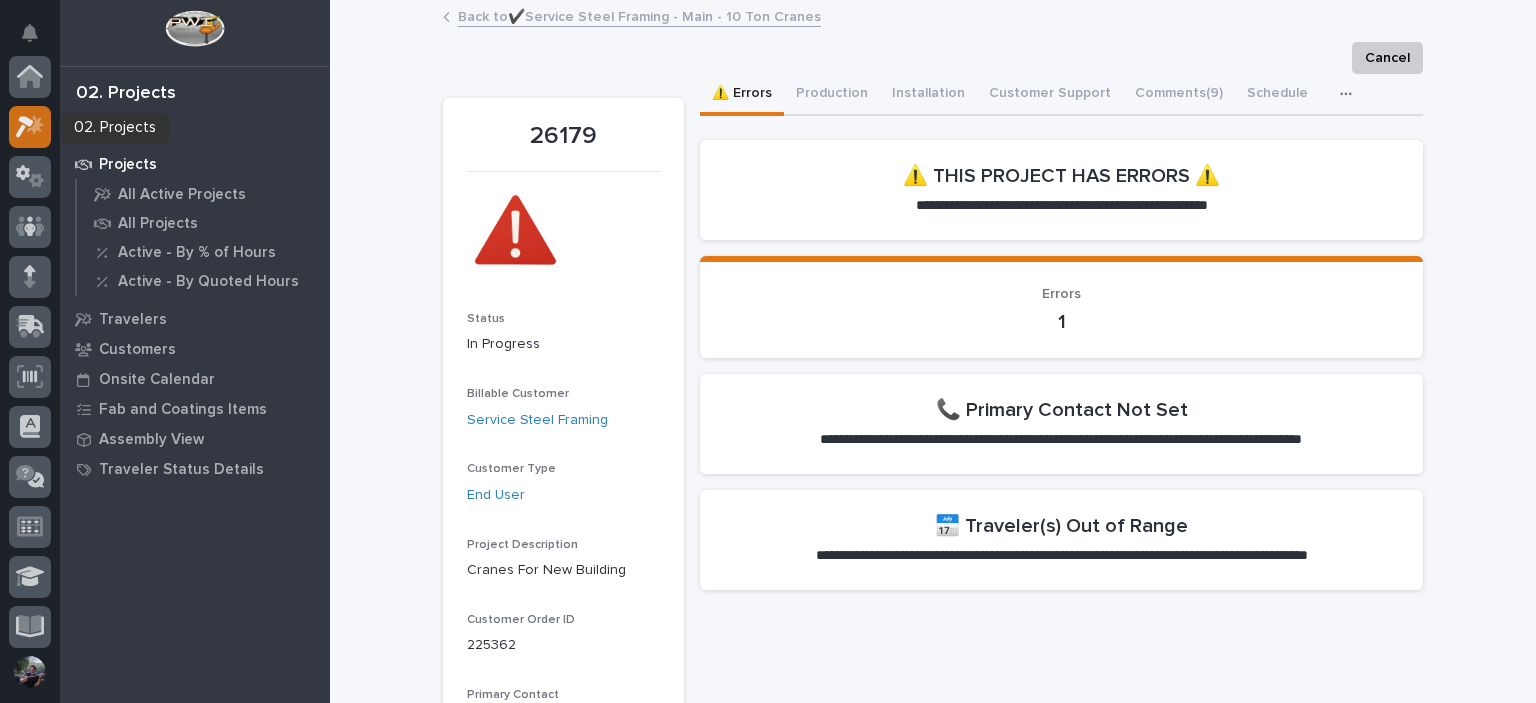 click 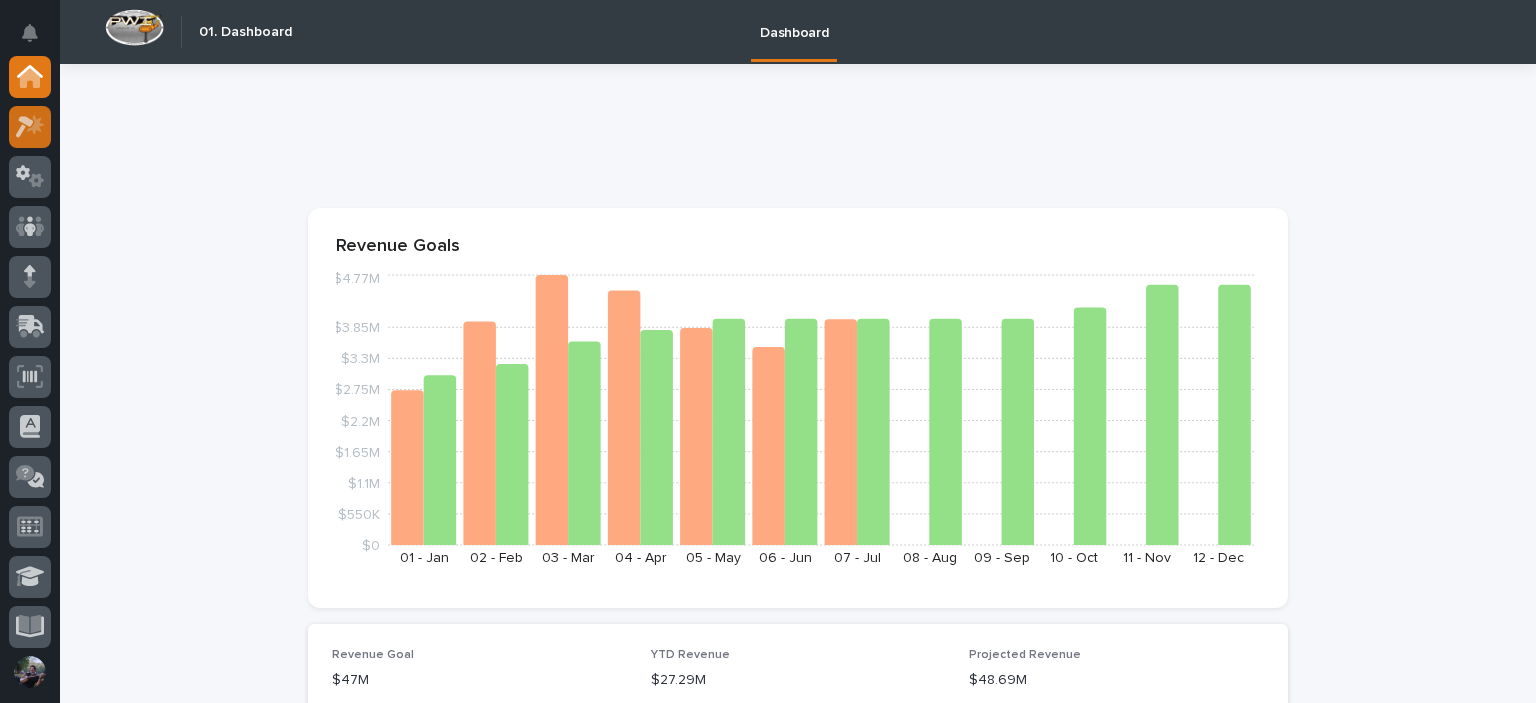 click 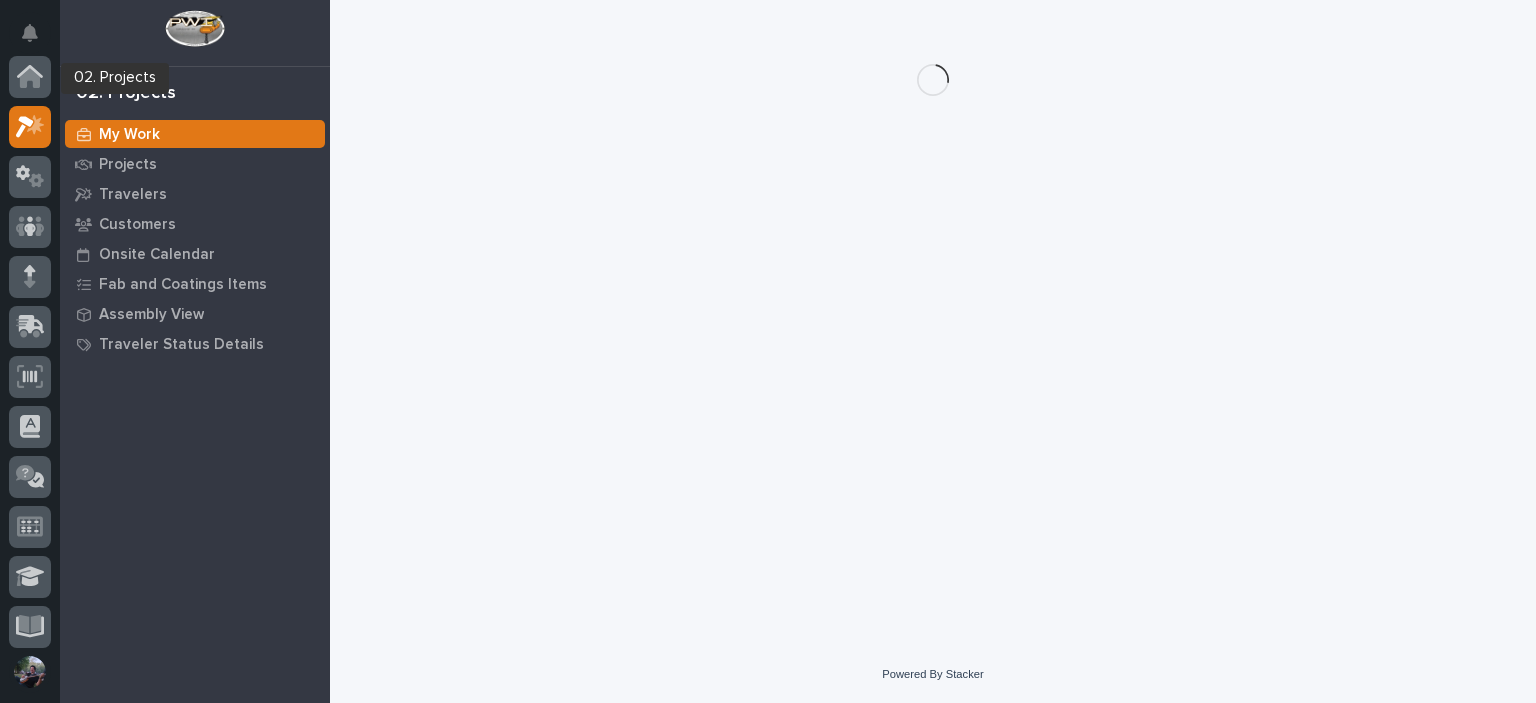 scroll, scrollTop: 50, scrollLeft: 0, axis: vertical 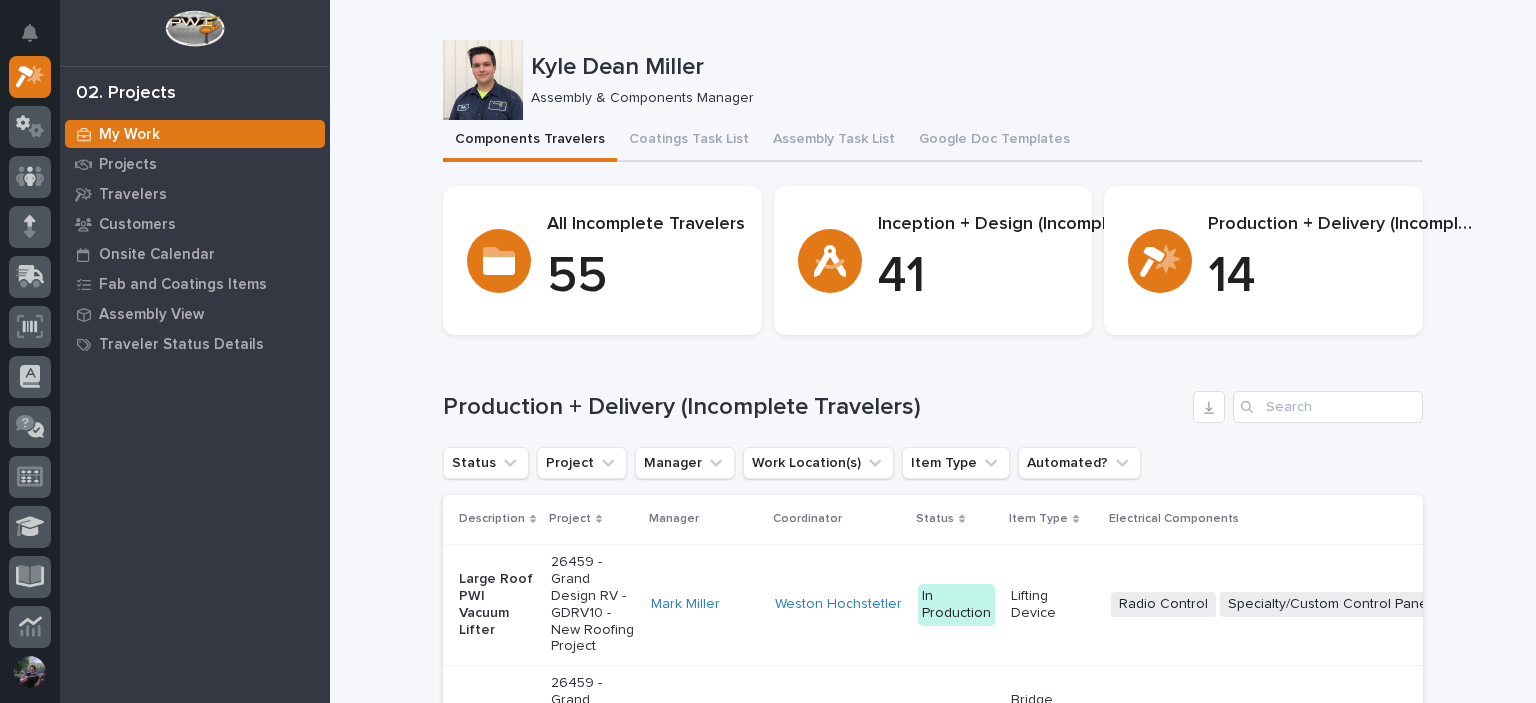 click on "Assembly & Components Manager" at bounding box center (969, 98) 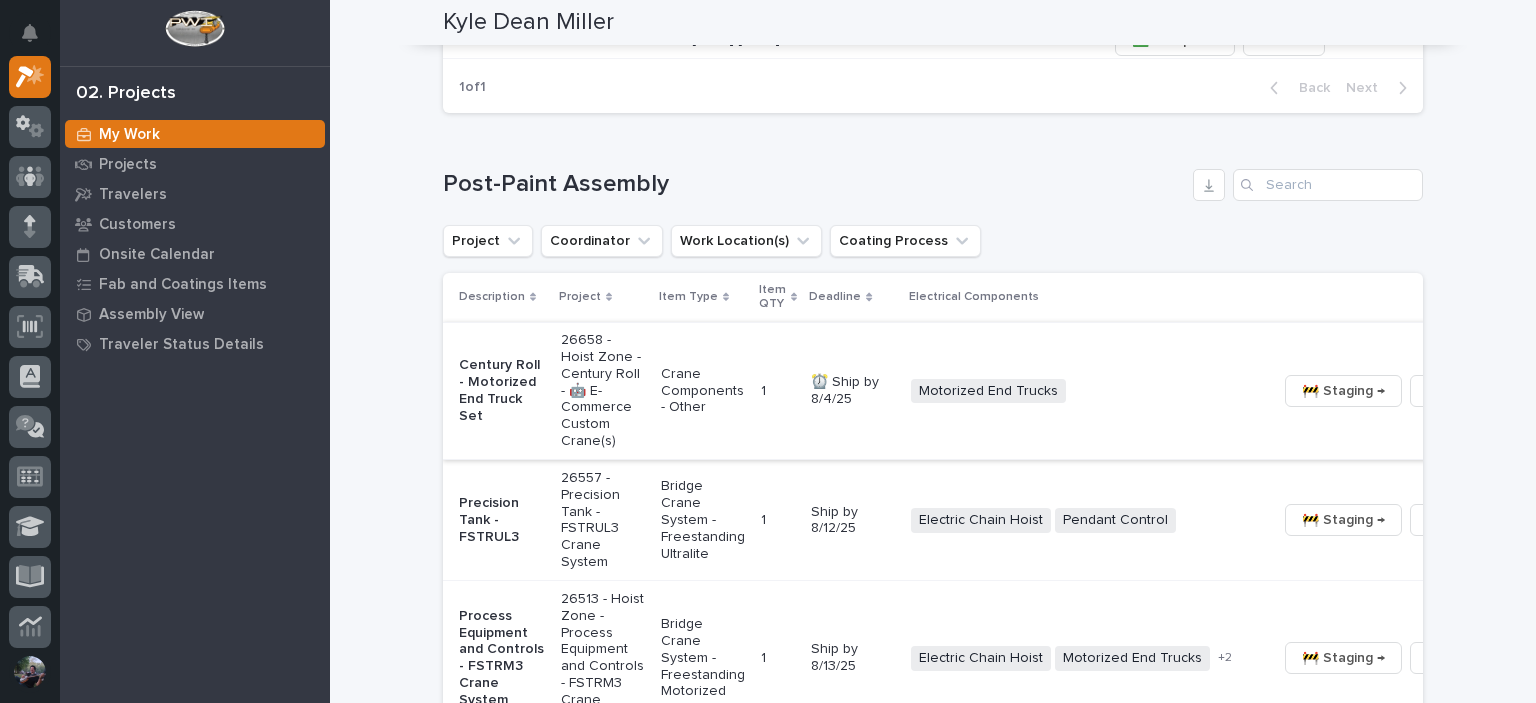 scroll, scrollTop: 1060, scrollLeft: 0, axis: vertical 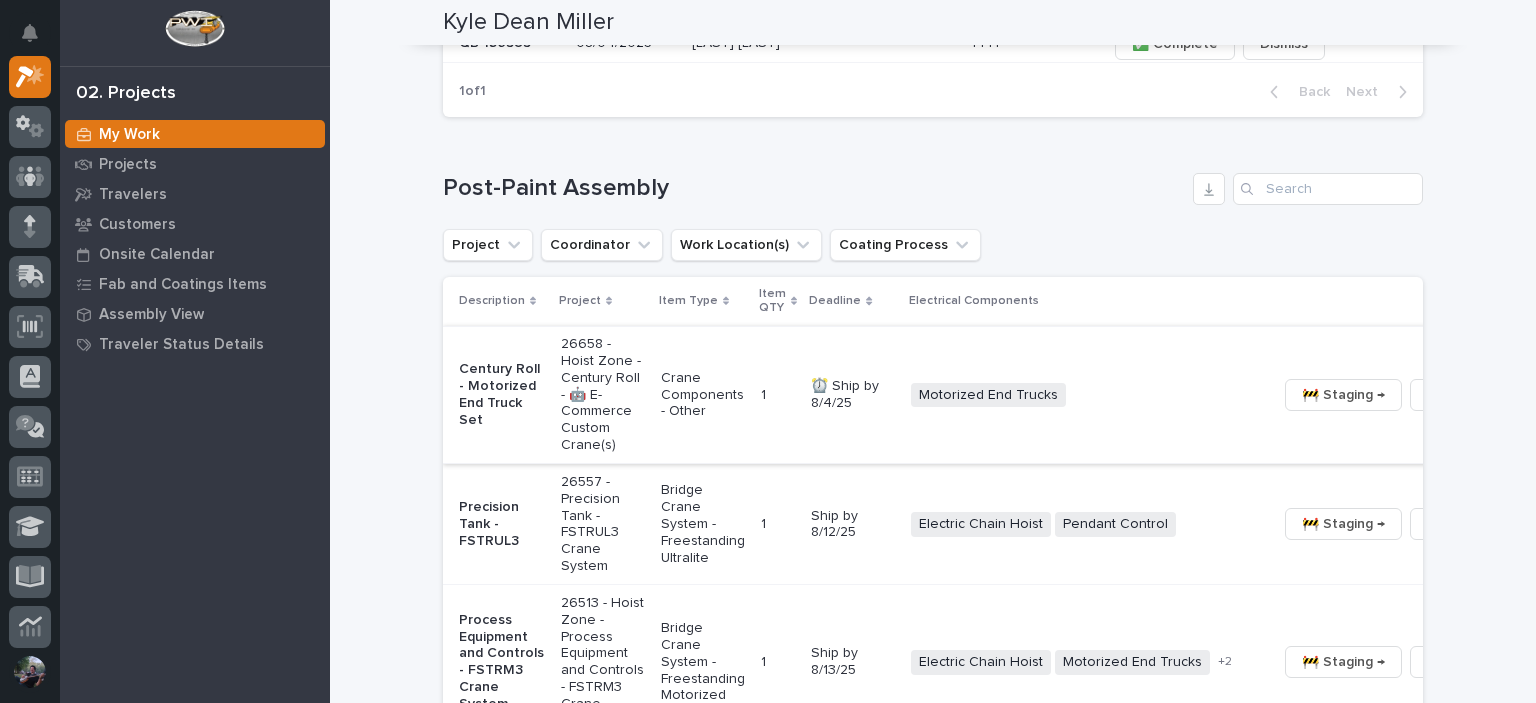 click on "🚧 Staging →" at bounding box center (1343, 395) 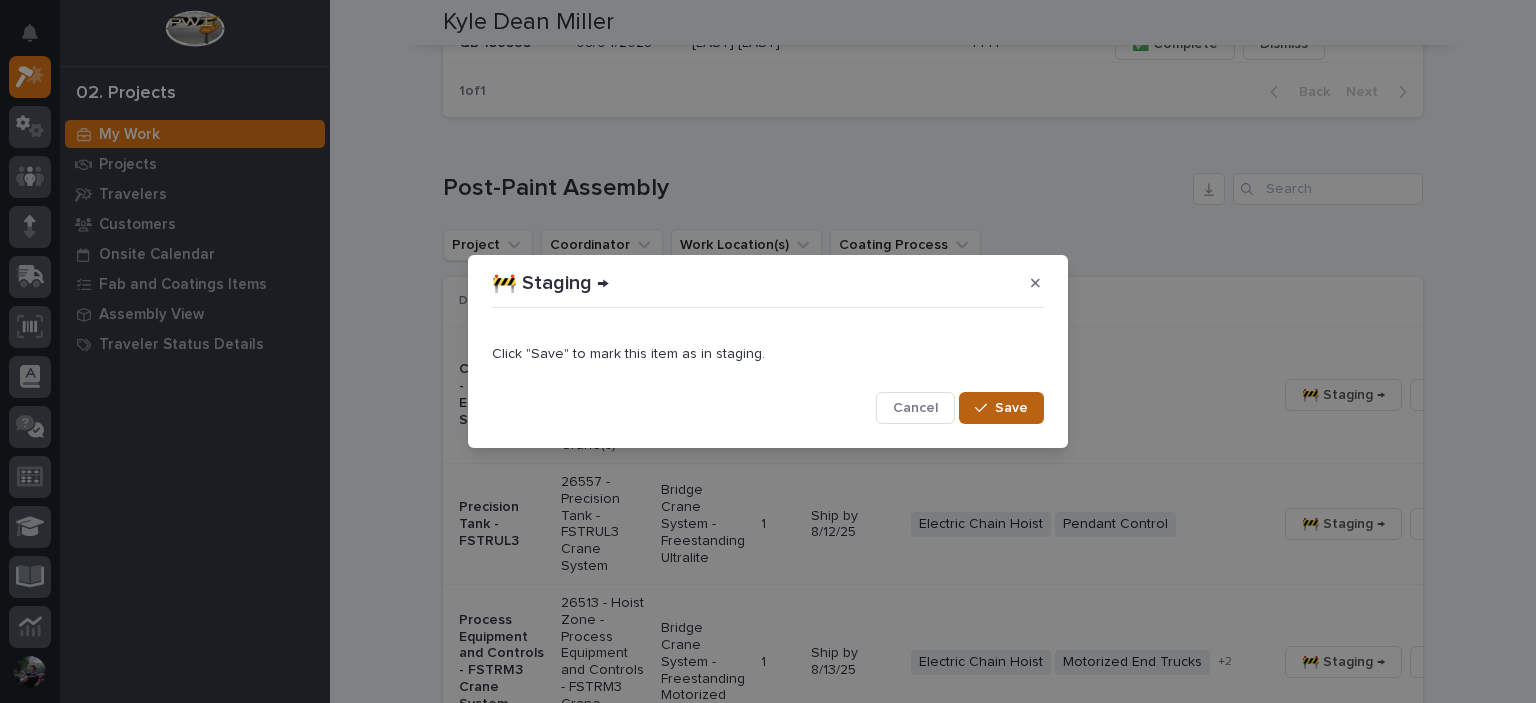 click on "Save" at bounding box center [1011, 408] 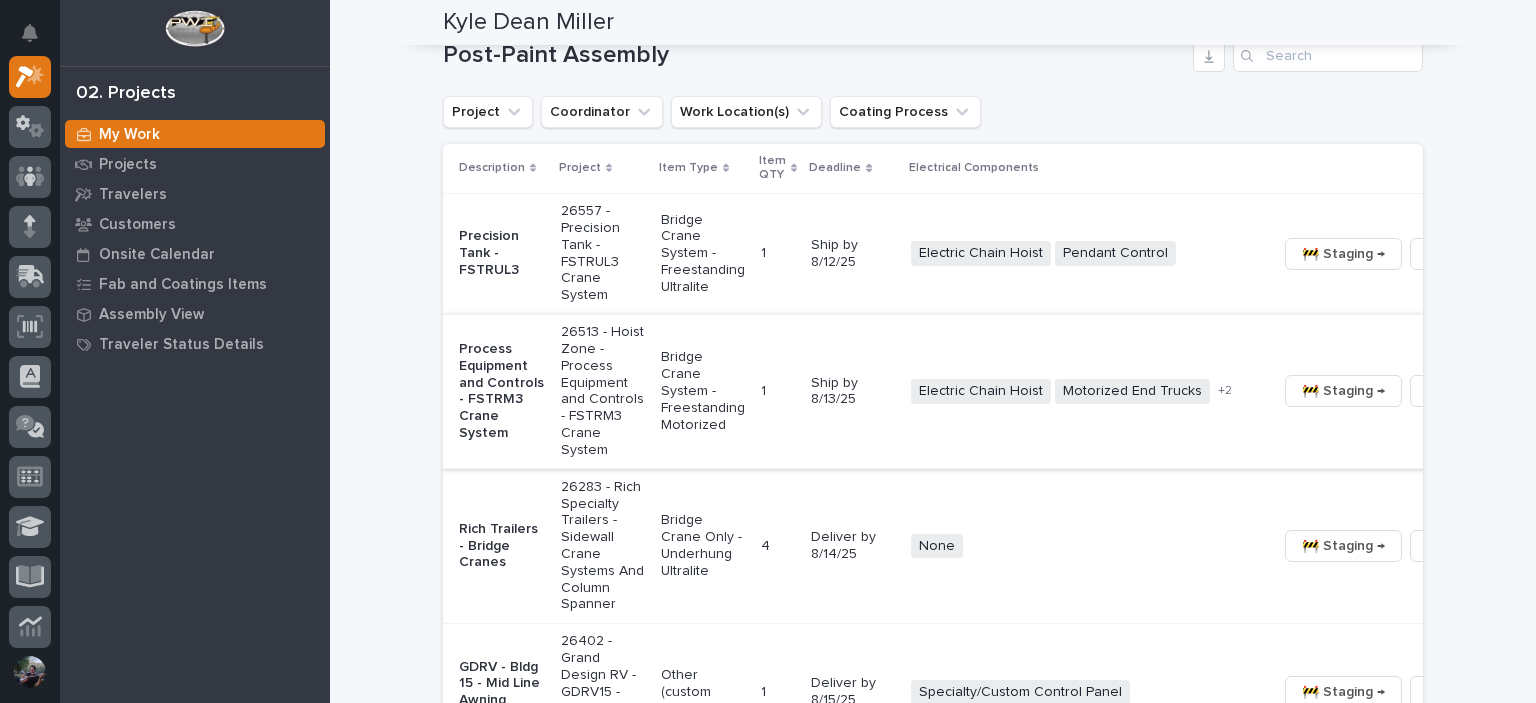 scroll, scrollTop: 1260, scrollLeft: 0, axis: vertical 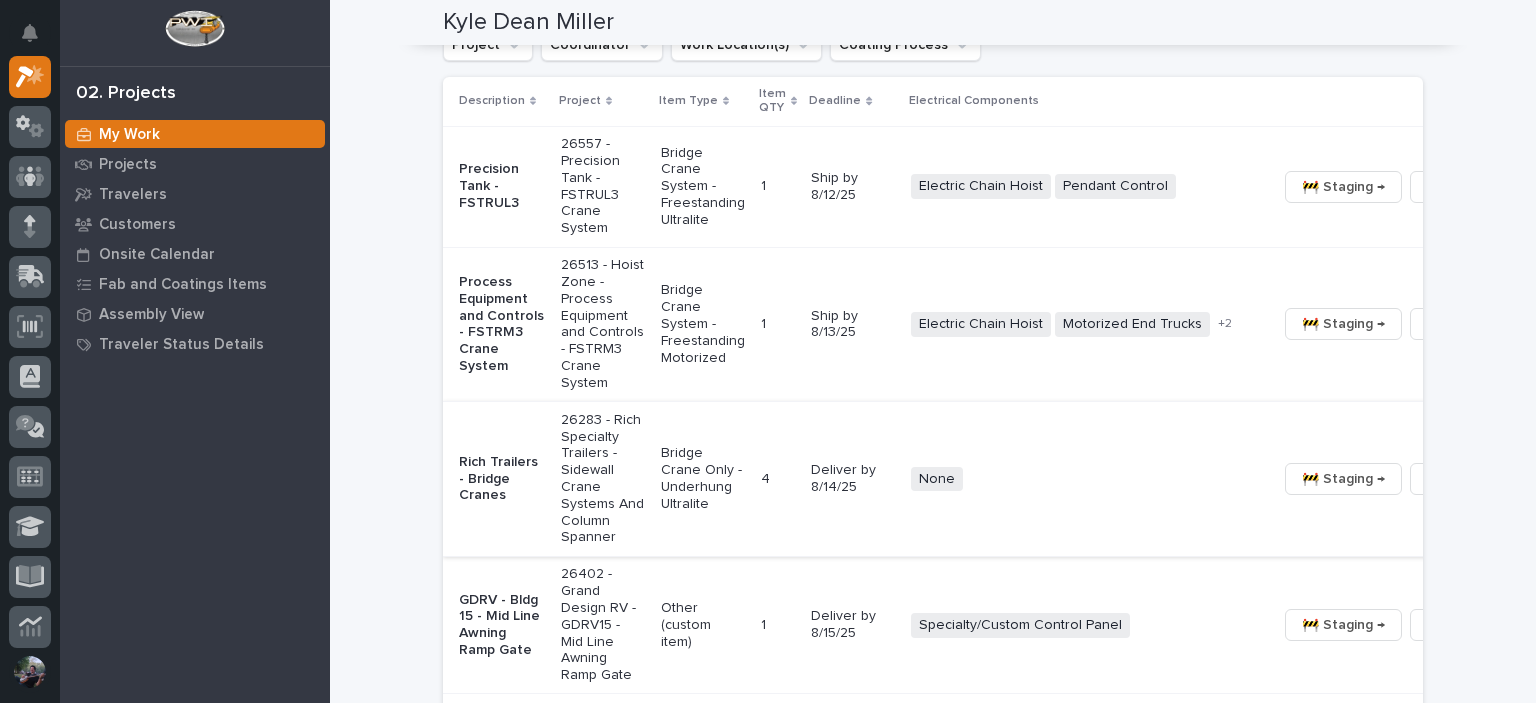 click on "🚧 Staging →" at bounding box center [1343, 479] 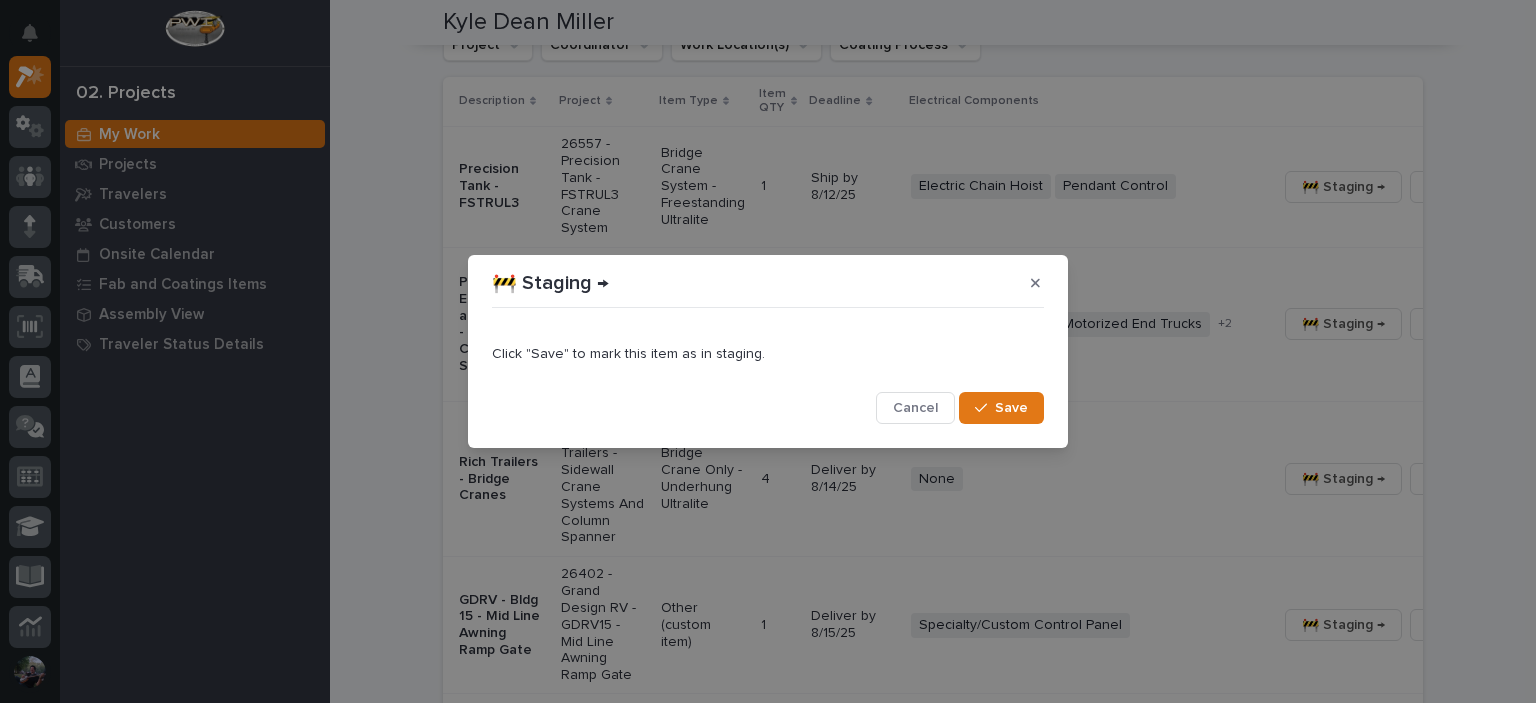 click on "Save" at bounding box center [1011, 408] 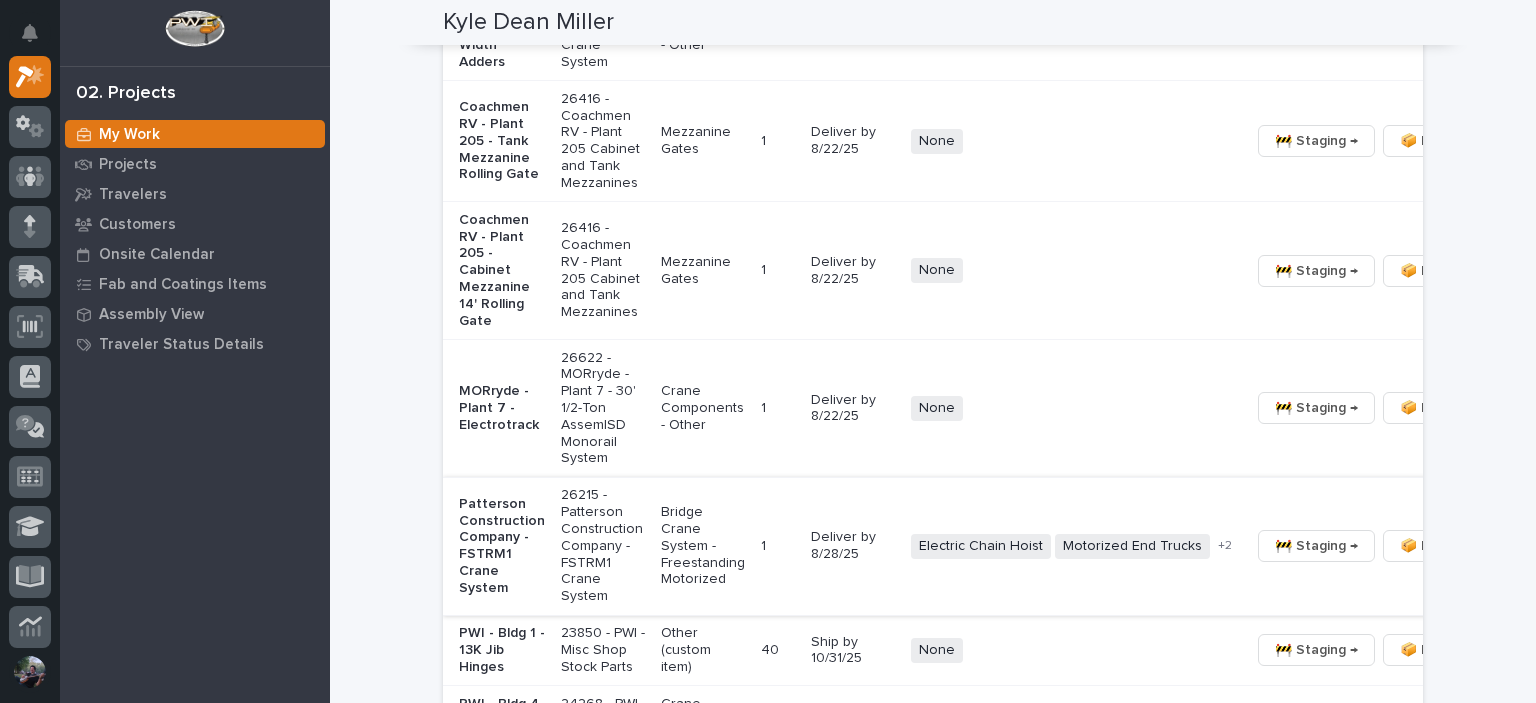 scroll, scrollTop: 2060, scrollLeft: 0, axis: vertical 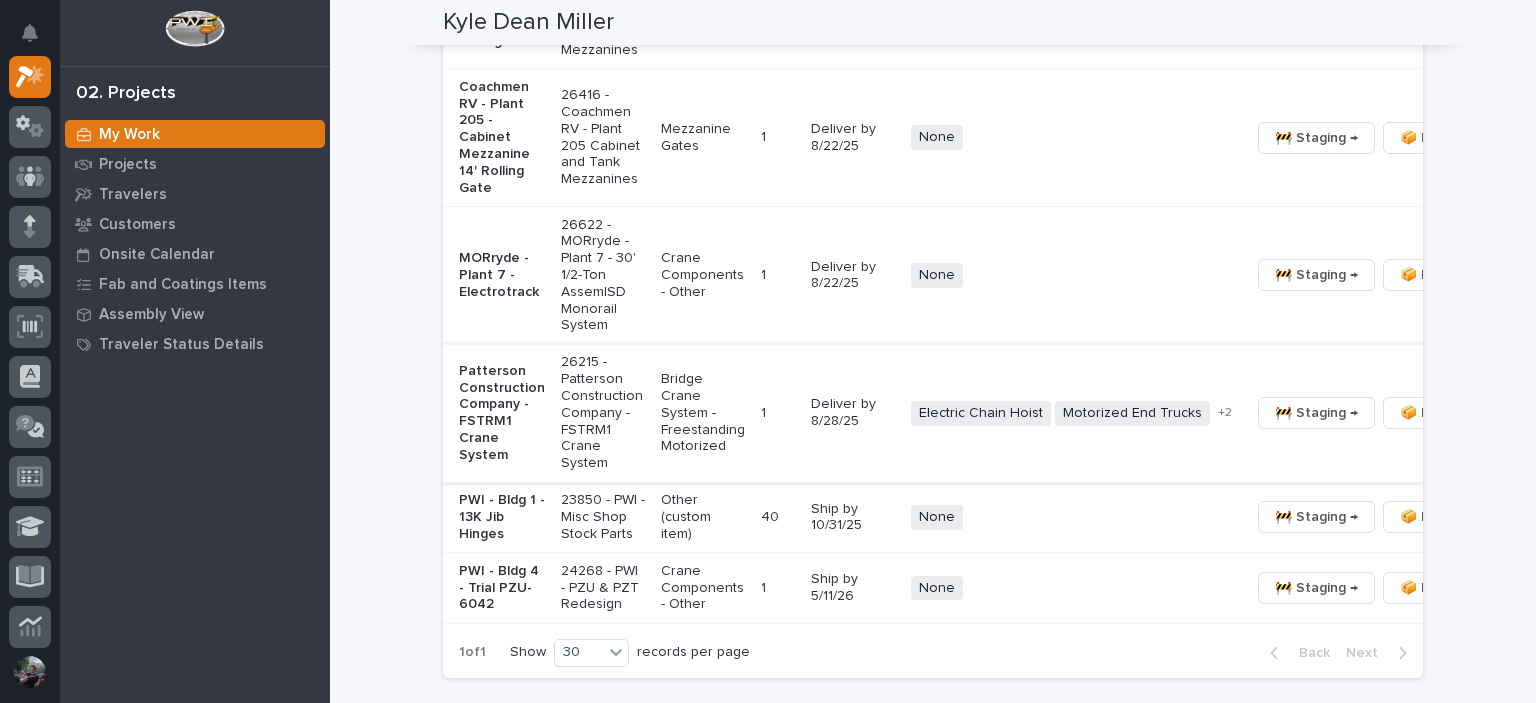 click on "🚧 Staging →" at bounding box center [1316, 413] 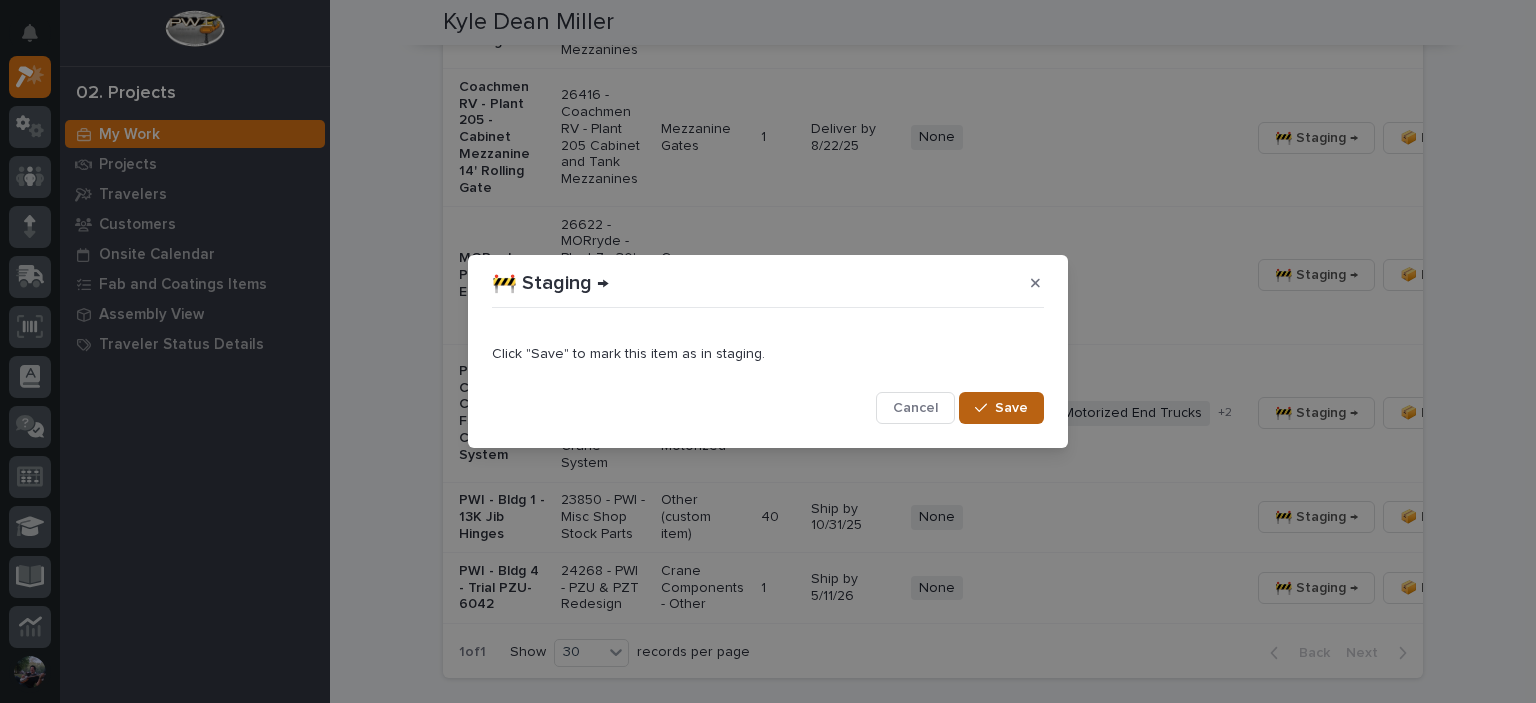 click on "Save" at bounding box center (1001, 408) 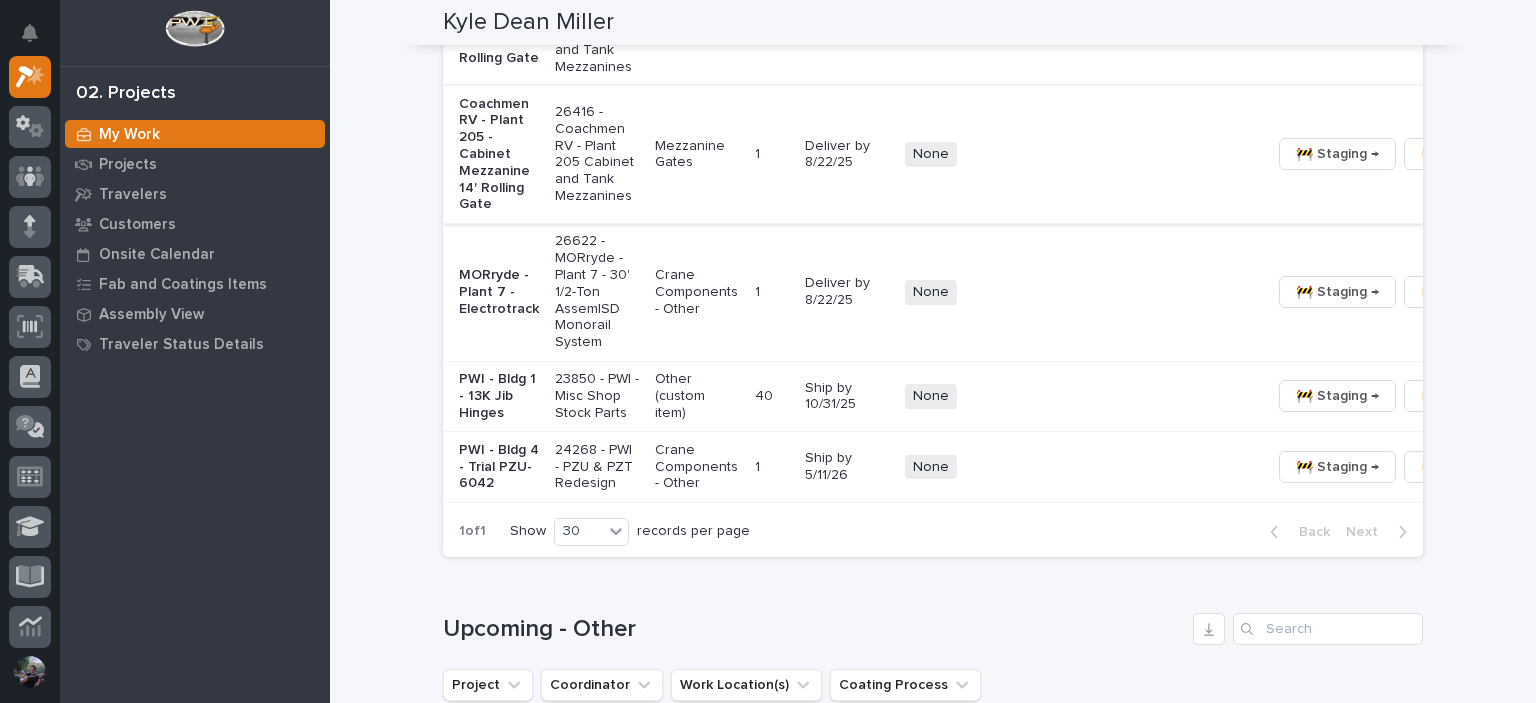 scroll, scrollTop: 1993, scrollLeft: 0, axis: vertical 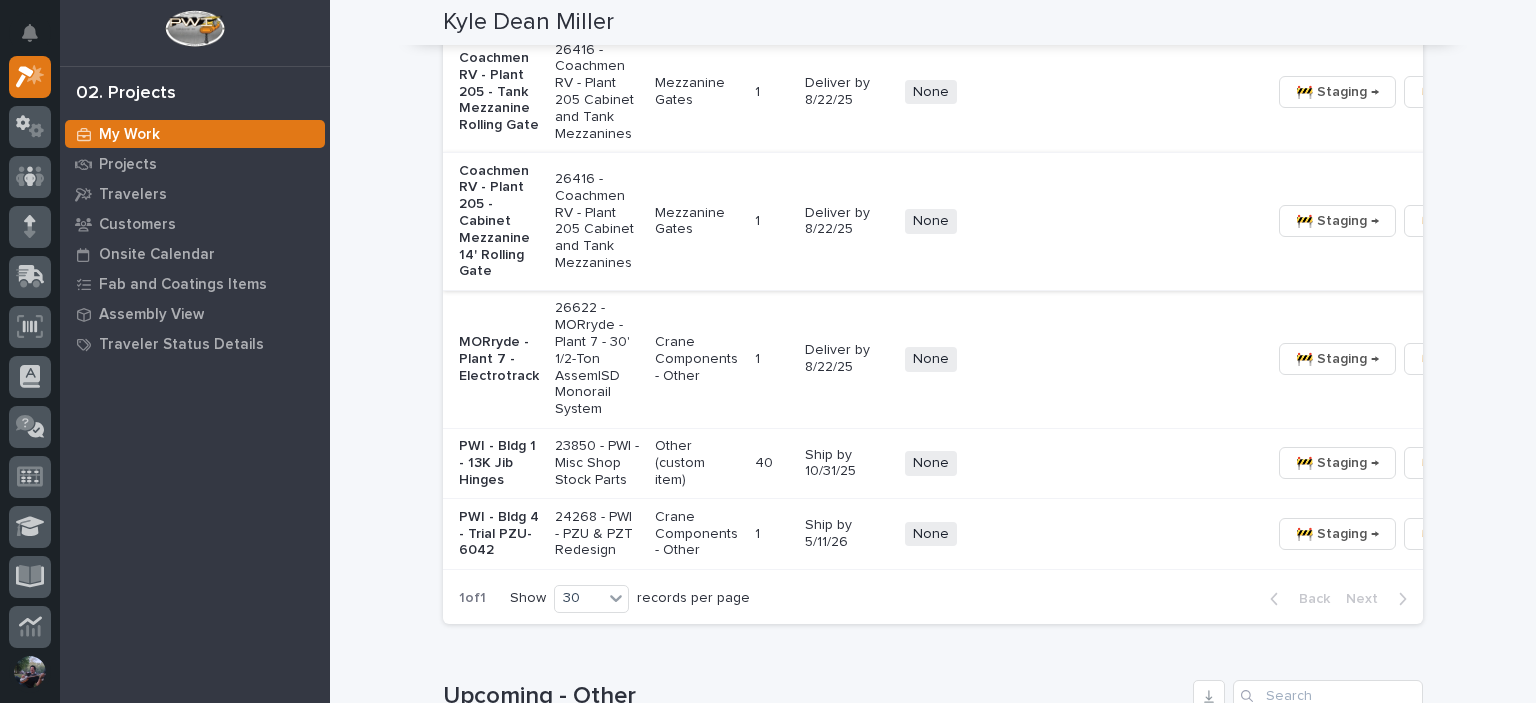 click on "🚧 Staging →" at bounding box center (1337, 221) 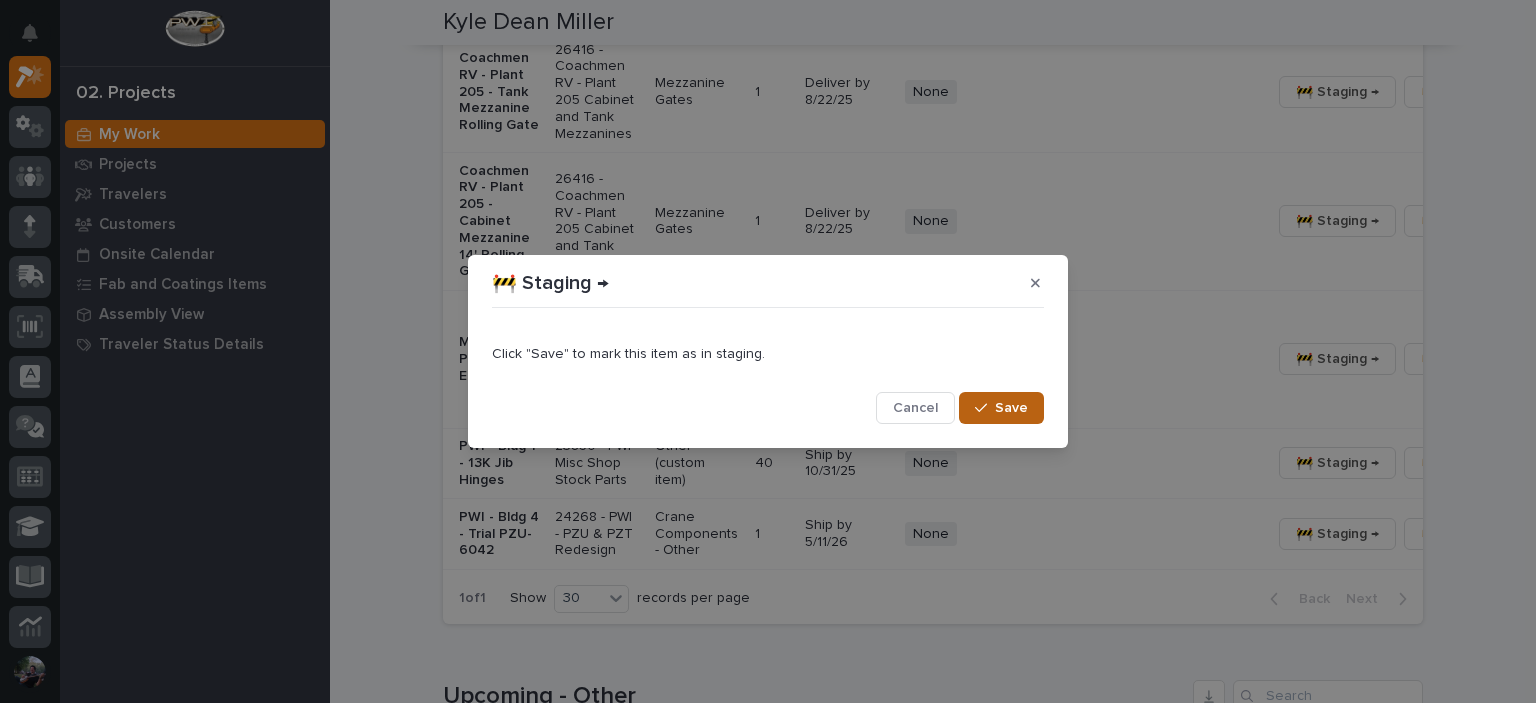 click on "Save" at bounding box center [1011, 408] 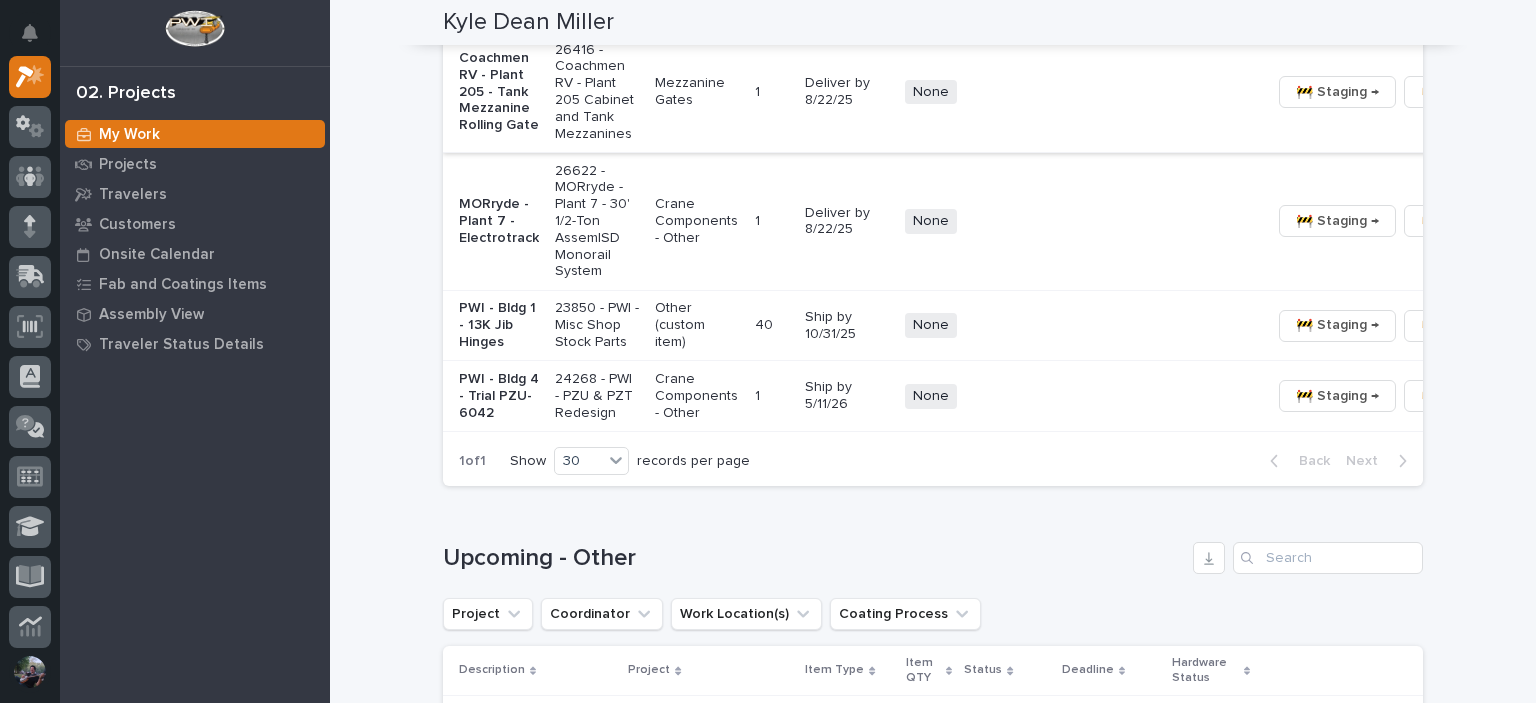 click on "🚧 Staging →" at bounding box center [1337, 92] 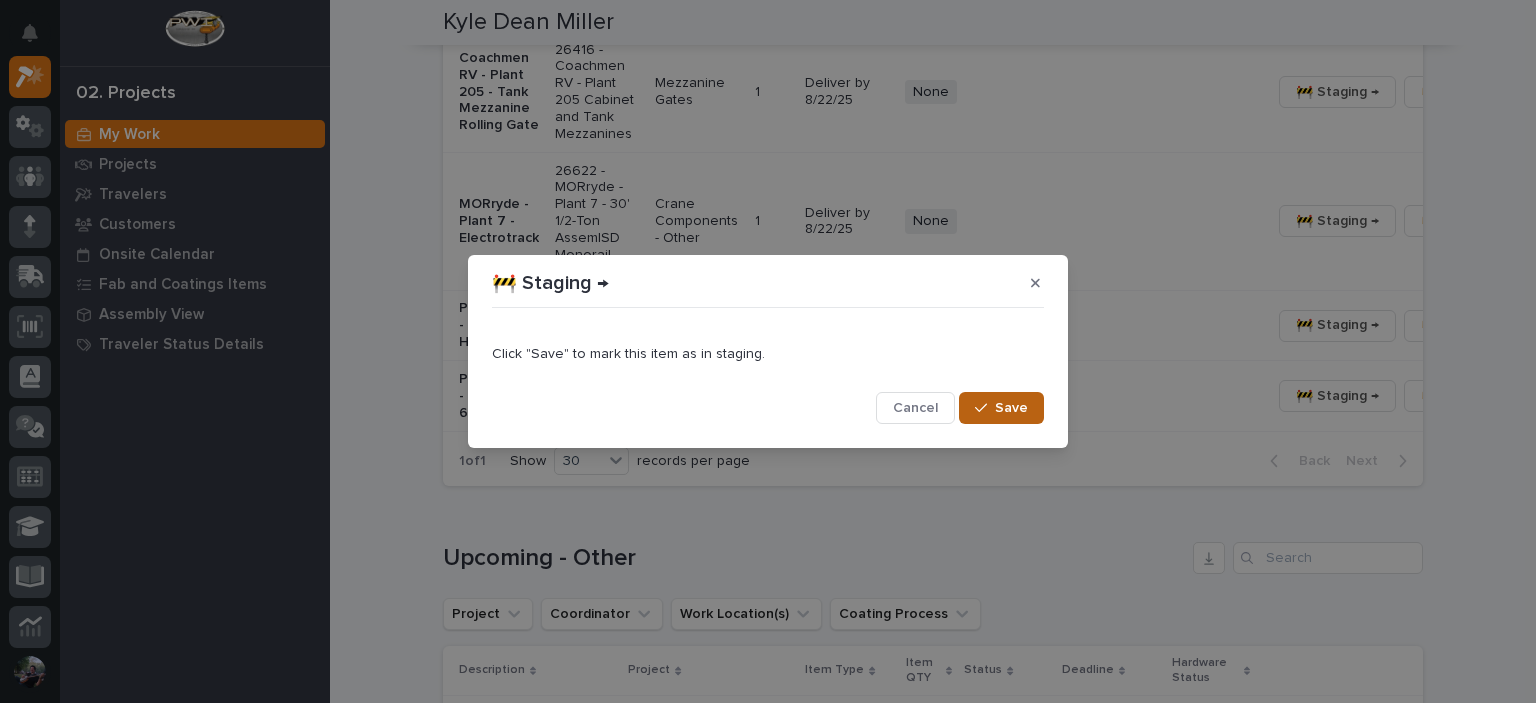click on "Save" at bounding box center (1011, 408) 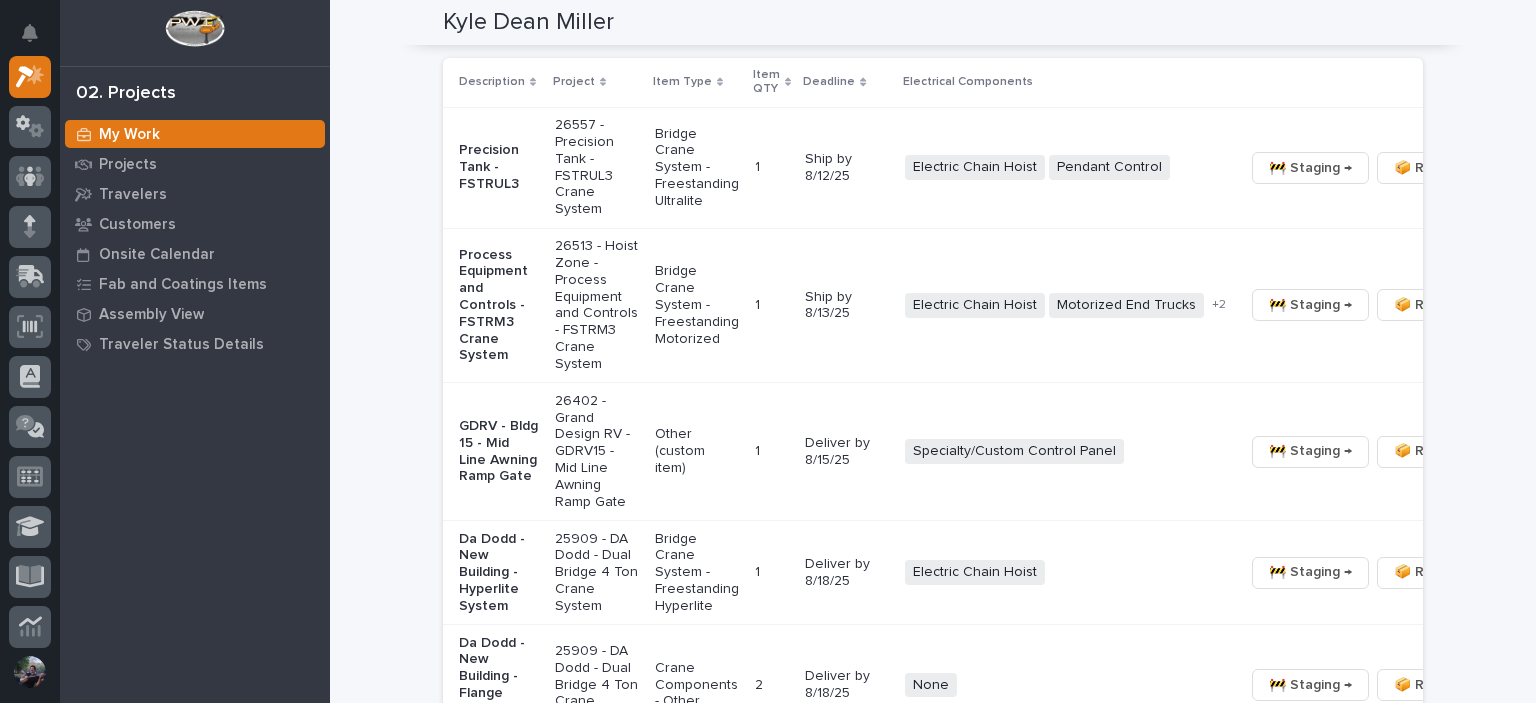 scroll, scrollTop: 1193, scrollLeft: 0, axis: vertical 